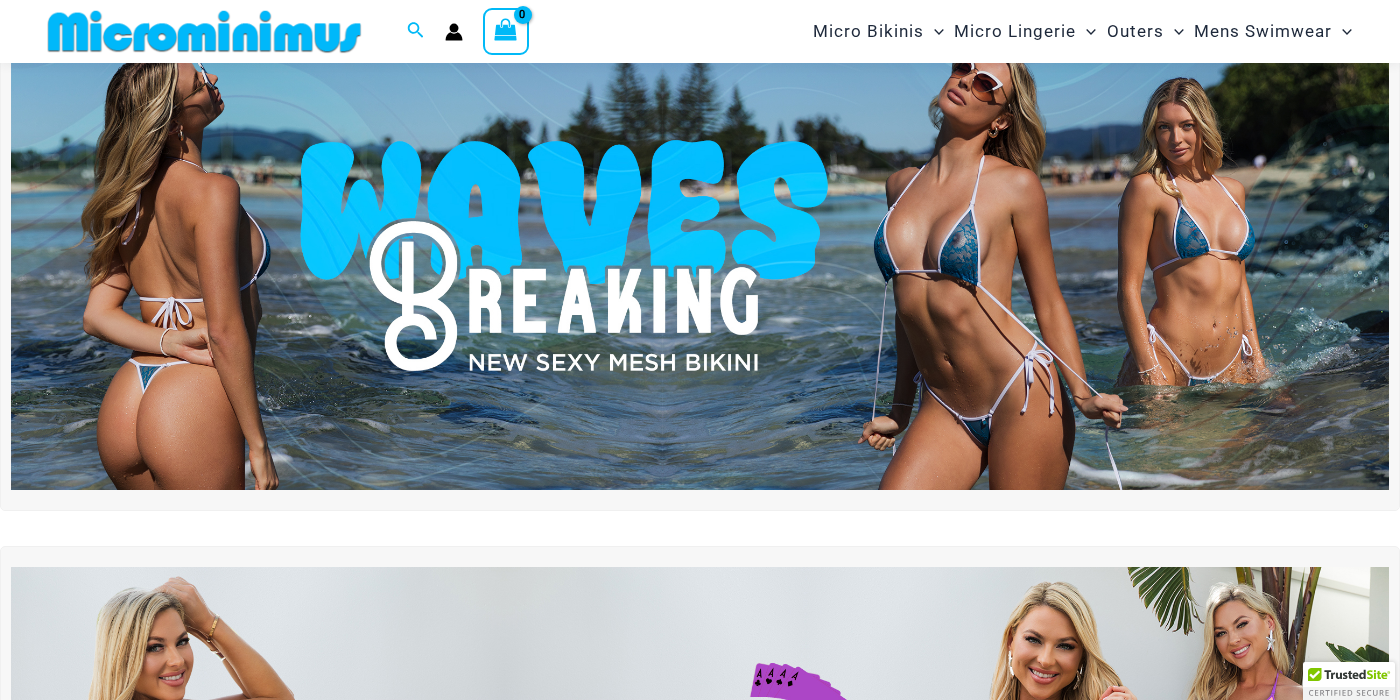 scroll, scrollTop: 94, scrollLeft: 0, axis: vertical 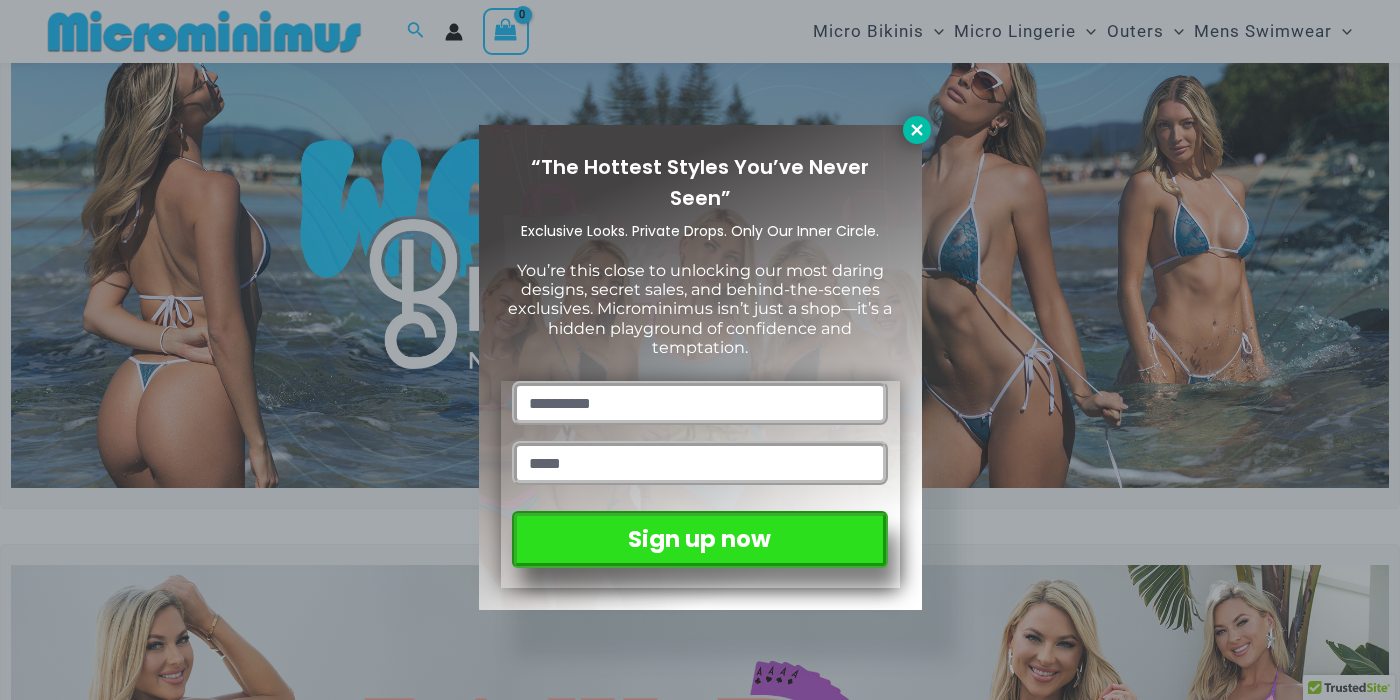 click 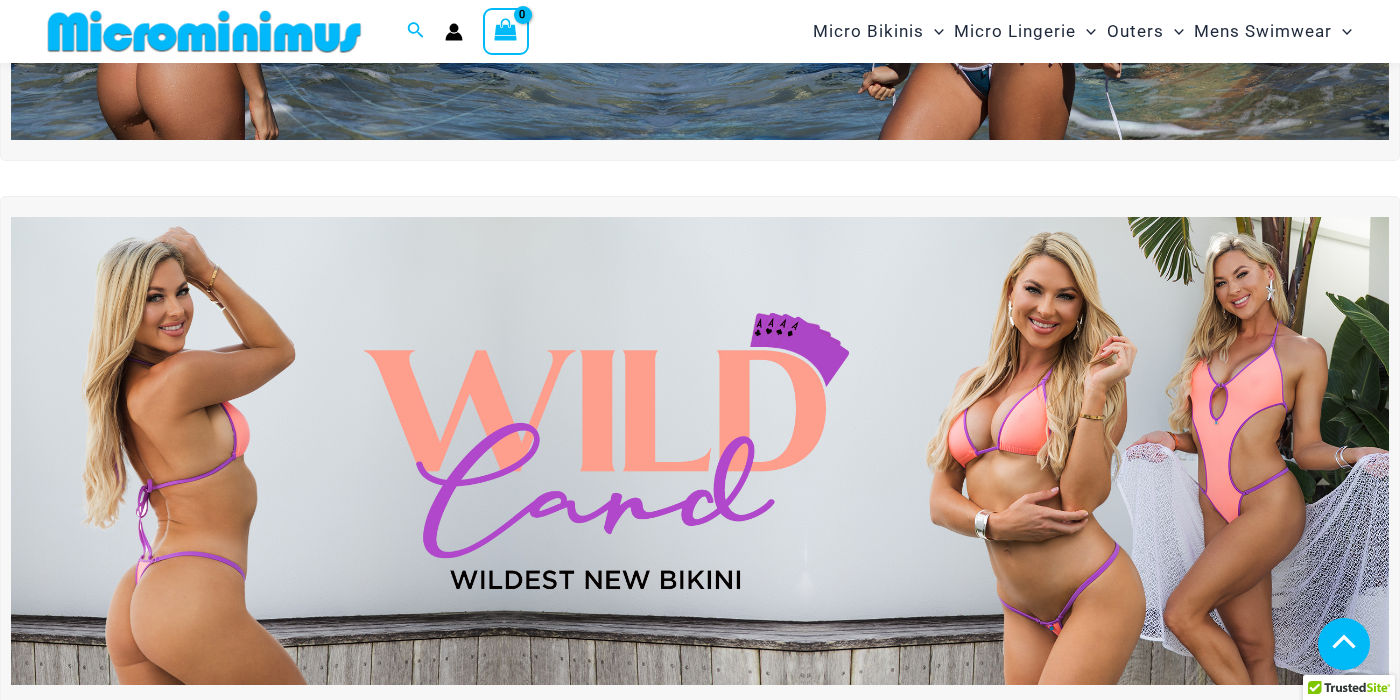 scroll, scrollTop: 445, scrollLeft: 0, axis: vertical 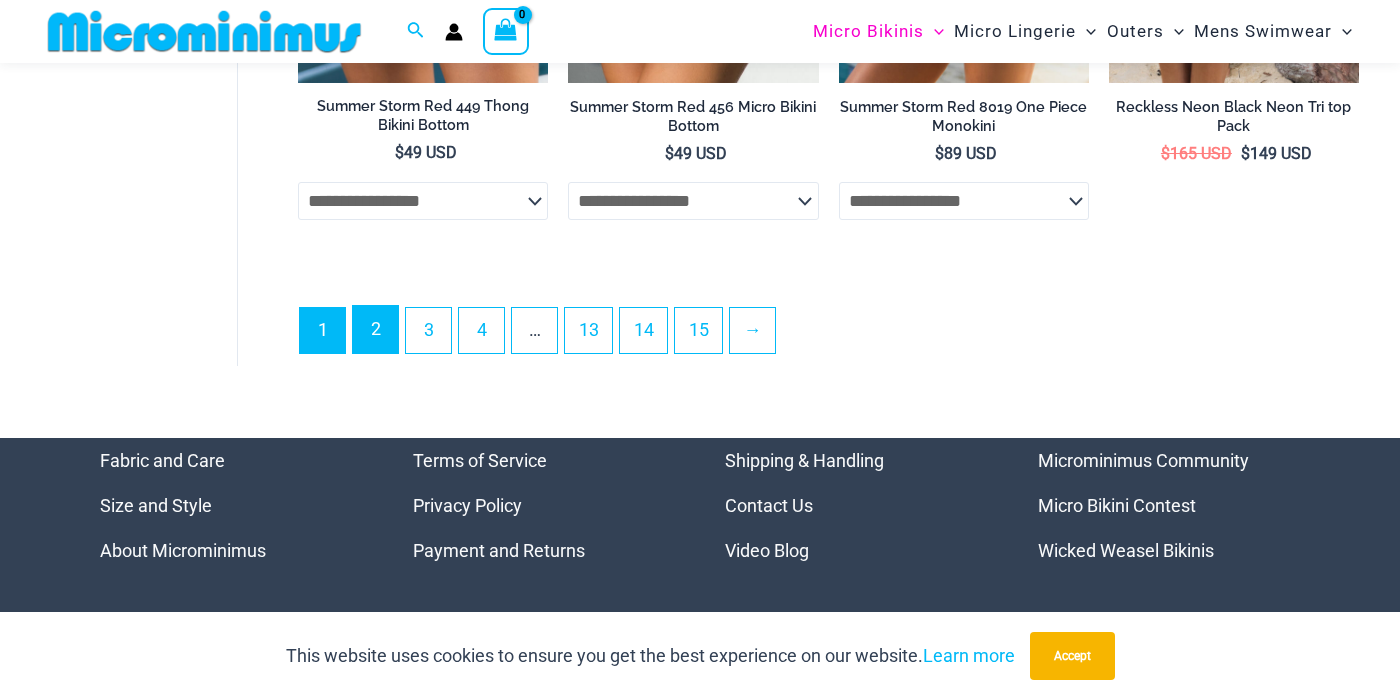 click on "2" at bounding box center [375, 329] 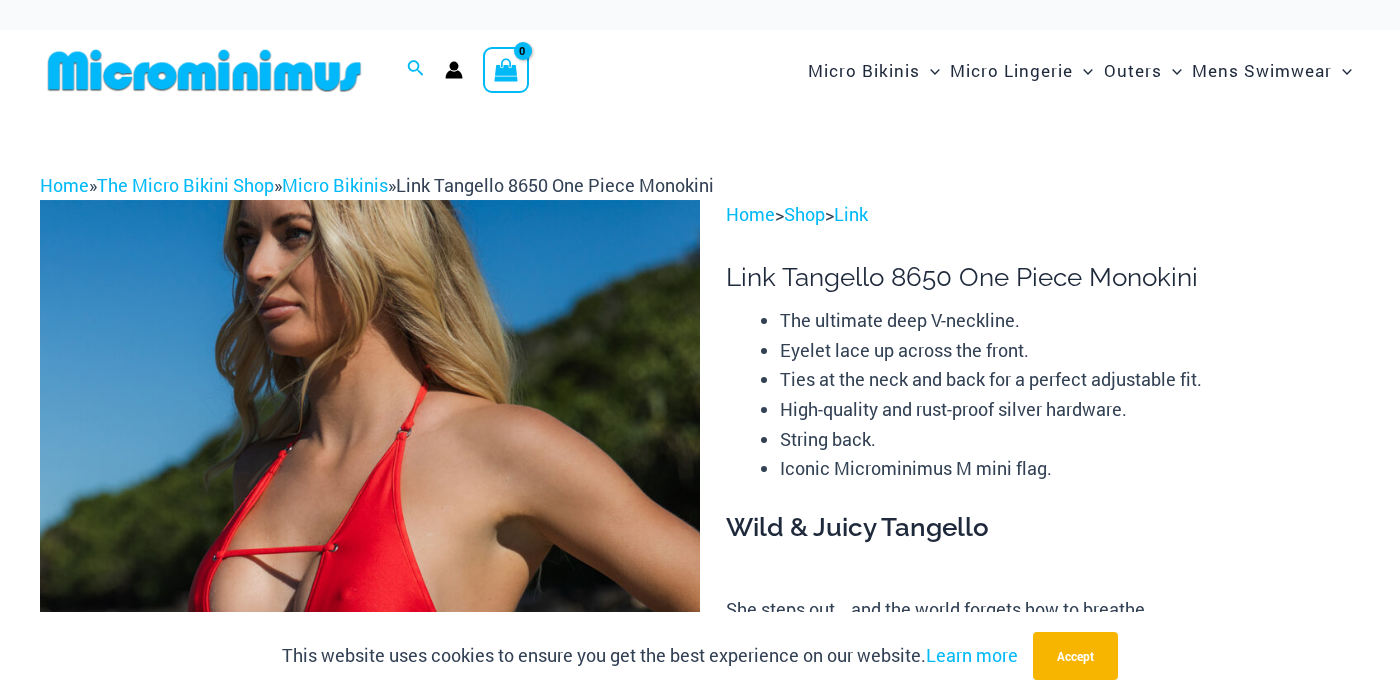 scroll, scrollTop: 0, scrollLeft: 0, axis: both 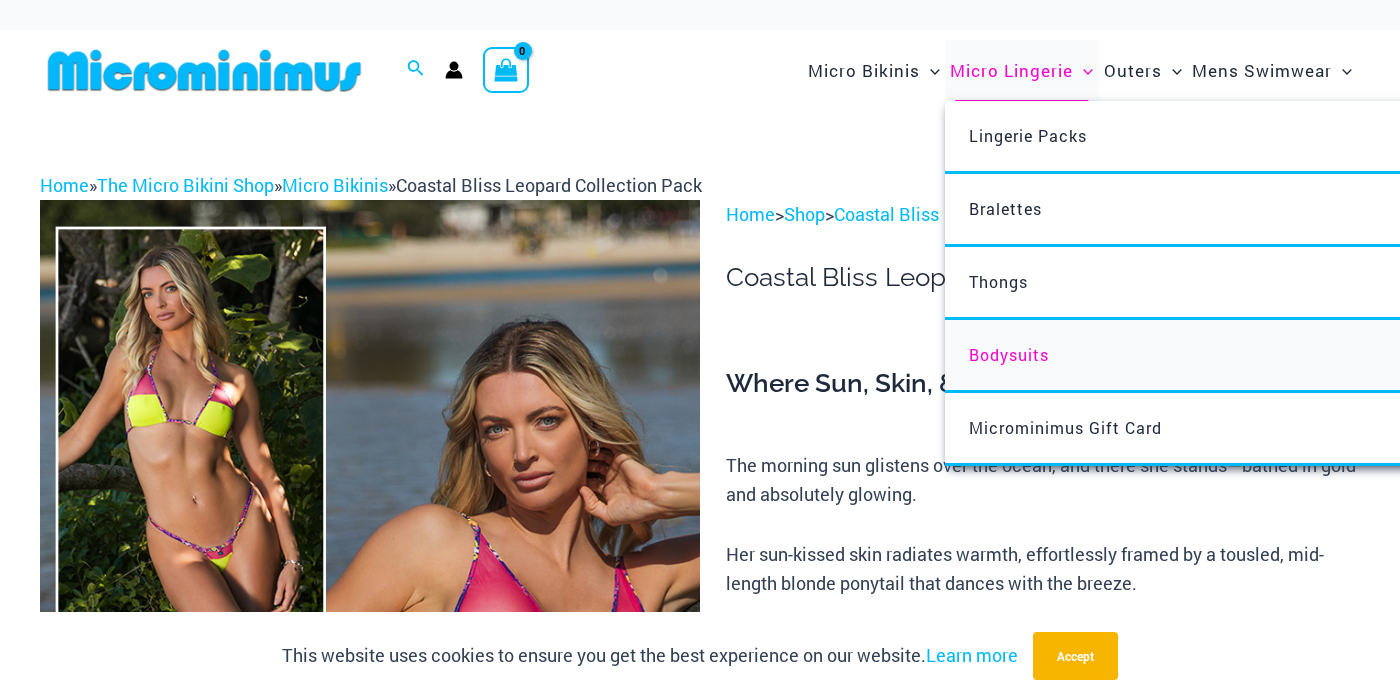 click on "Bodysuits" at bounding box center [1009, 354] 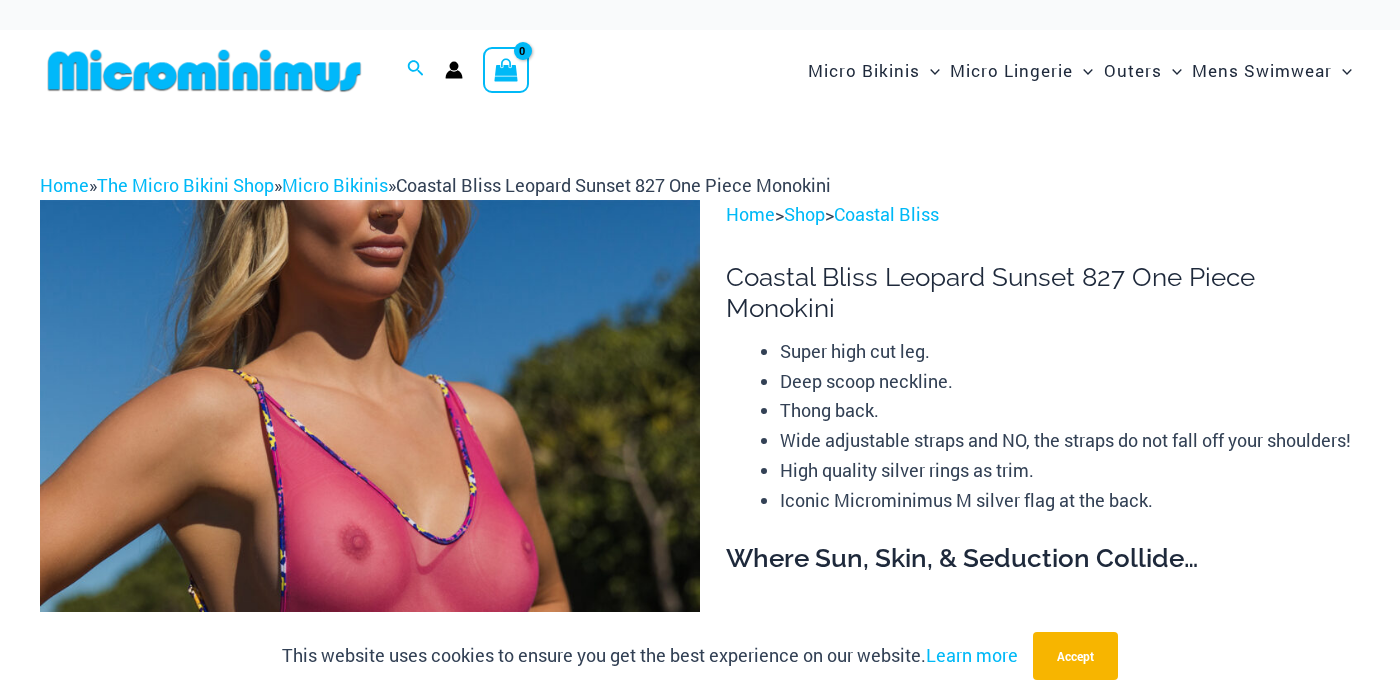 scroll, scrollTop: 0, scrollLeft: 0, axis: both 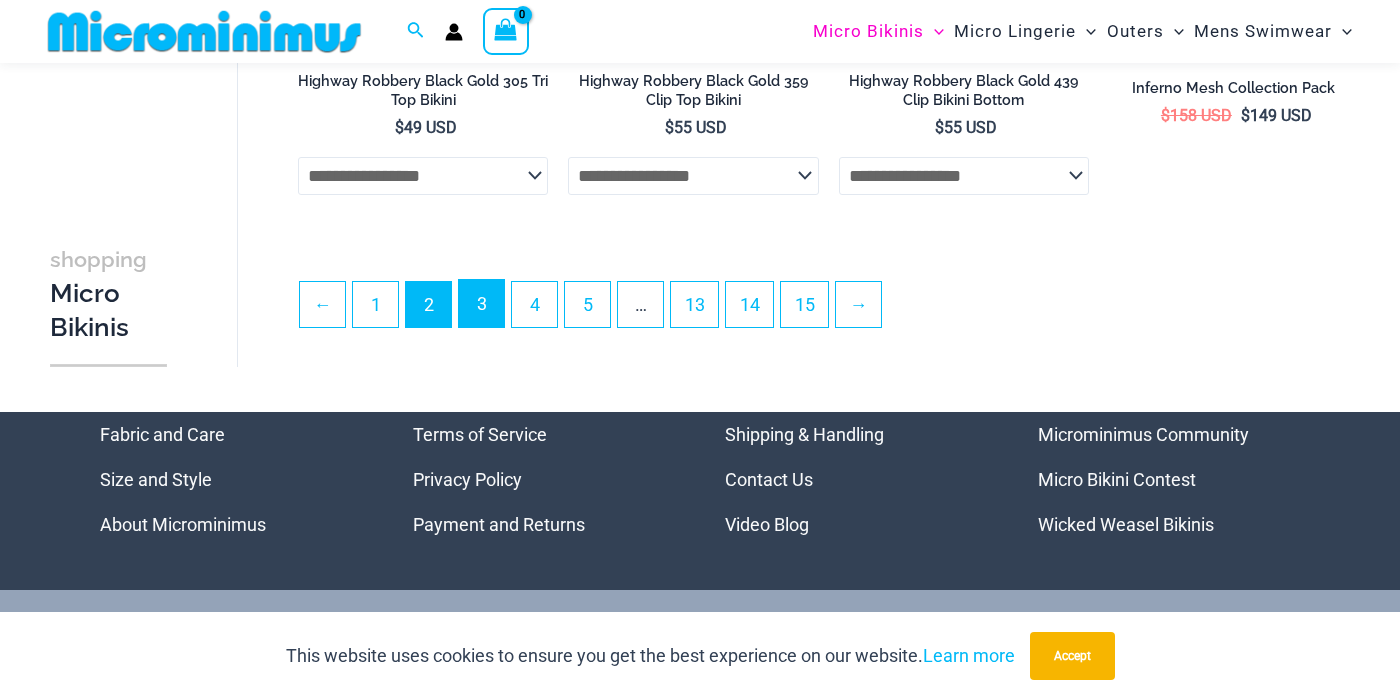 click on "3" at bounding box center (481, 303) 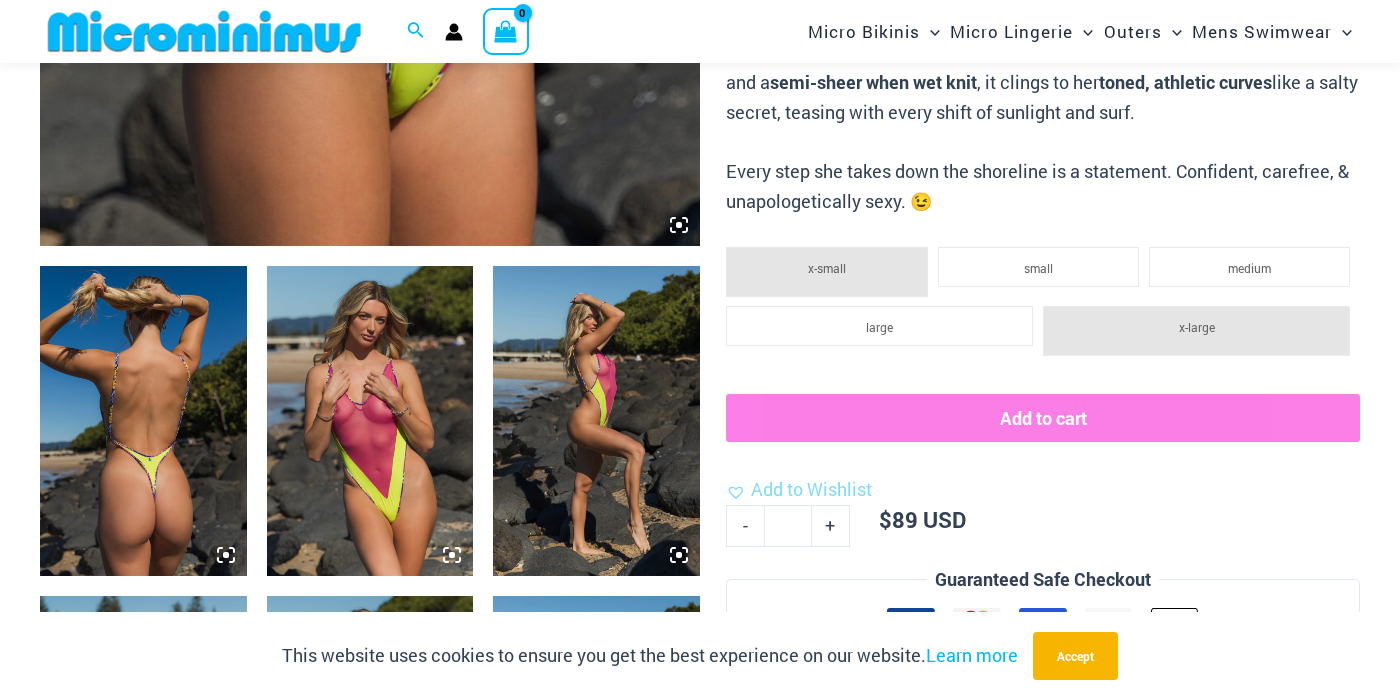 scroll, scrollTop: 1155, scrollLeft: 0, axis: vertical 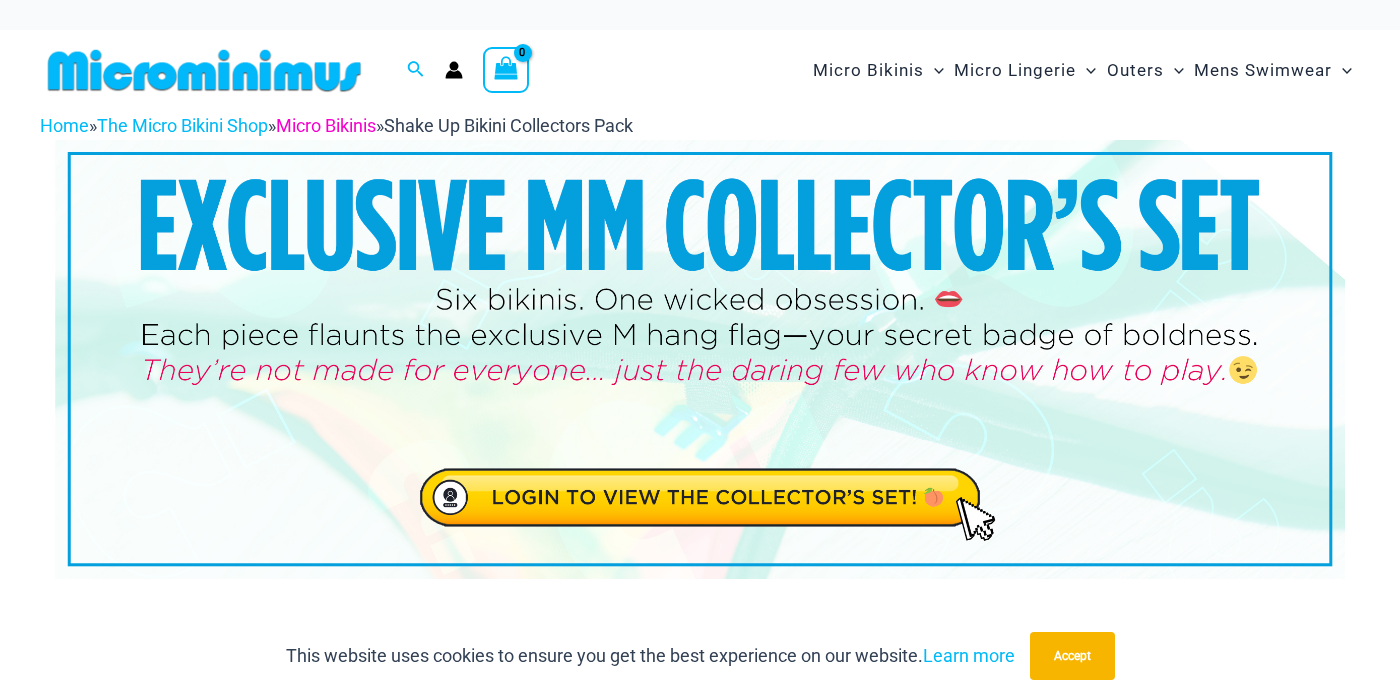 click on "Micro Bikinis" at bounding box center (326, 125) 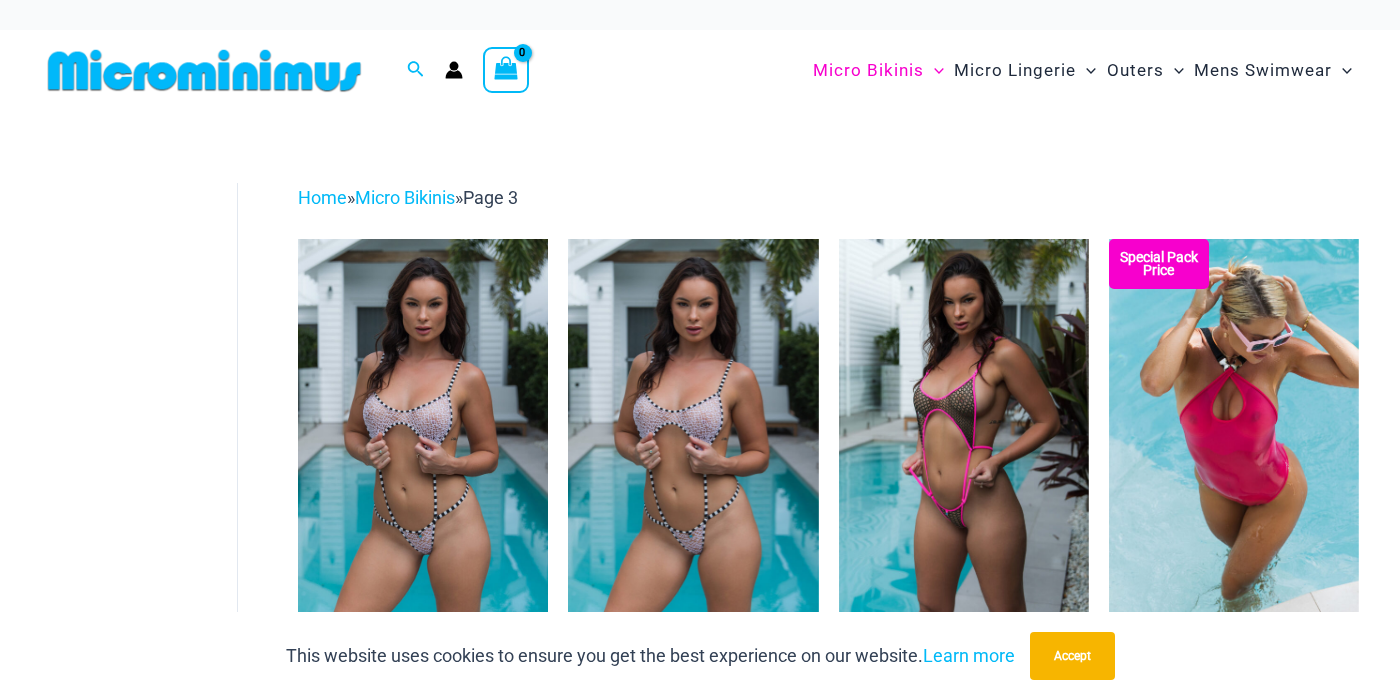 scroll, scrollTop: 0, scrollLeft: 0, axis: both 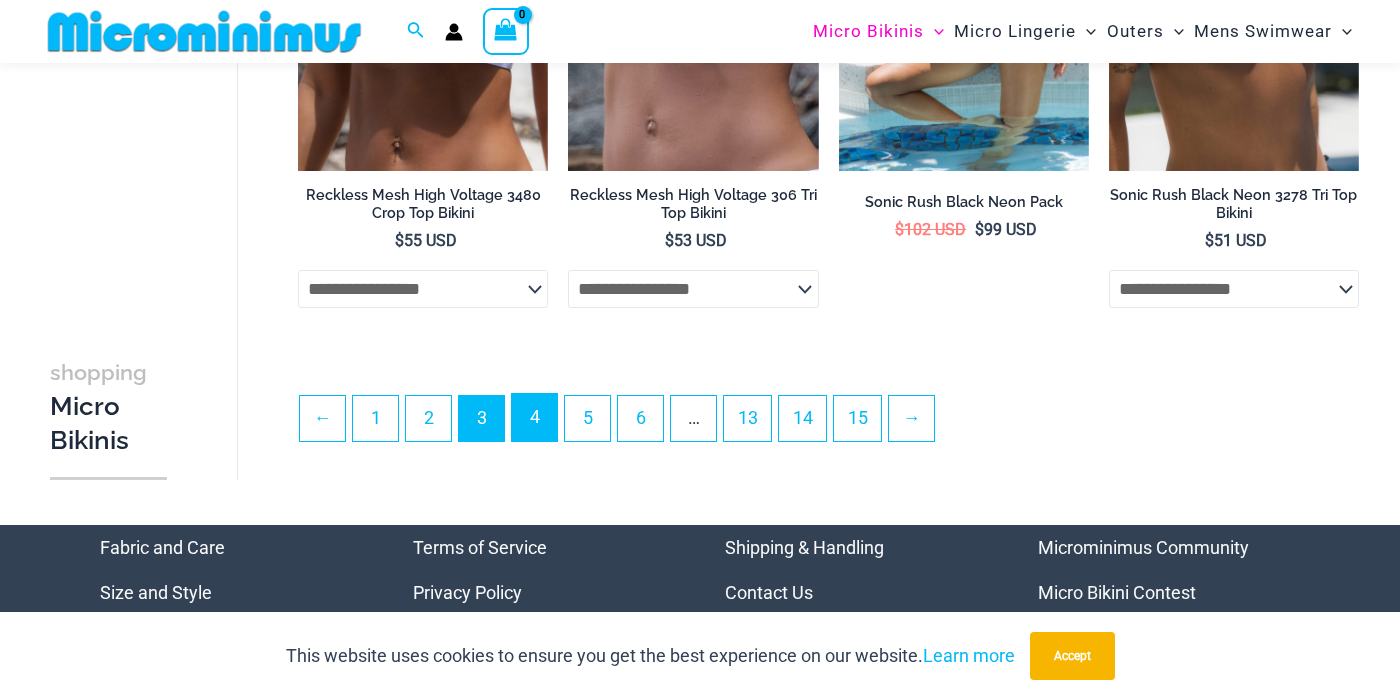 click on "4" at bounding box center [534, 417] 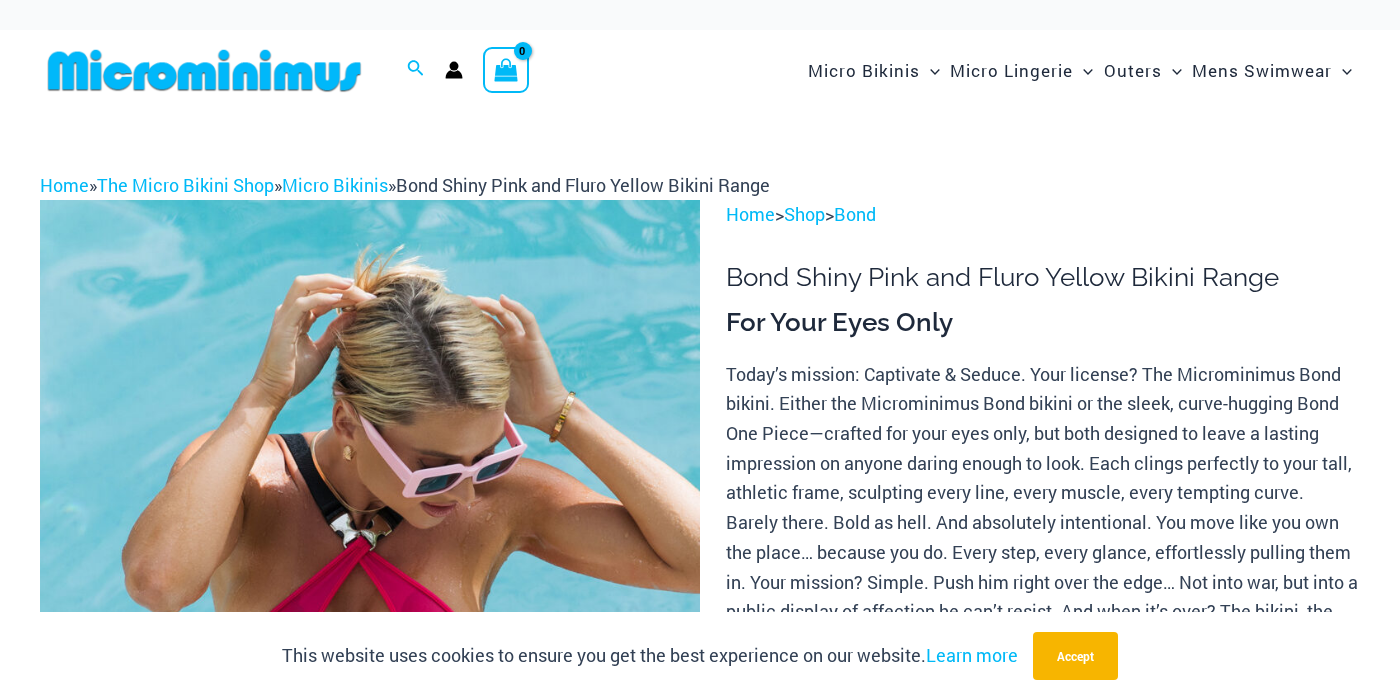 scroll, scrollTop: 0, scrollLeft: 0, axis: both 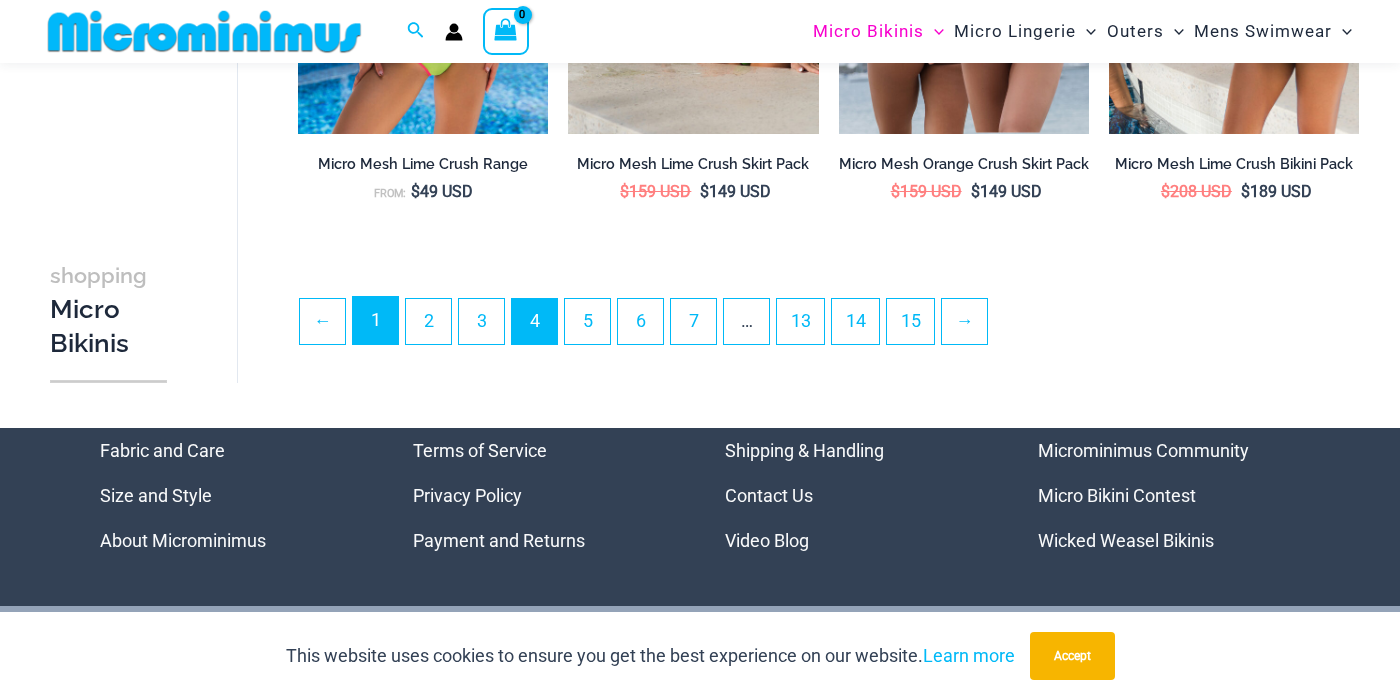 click on "1" at bounding box center [375, 320] 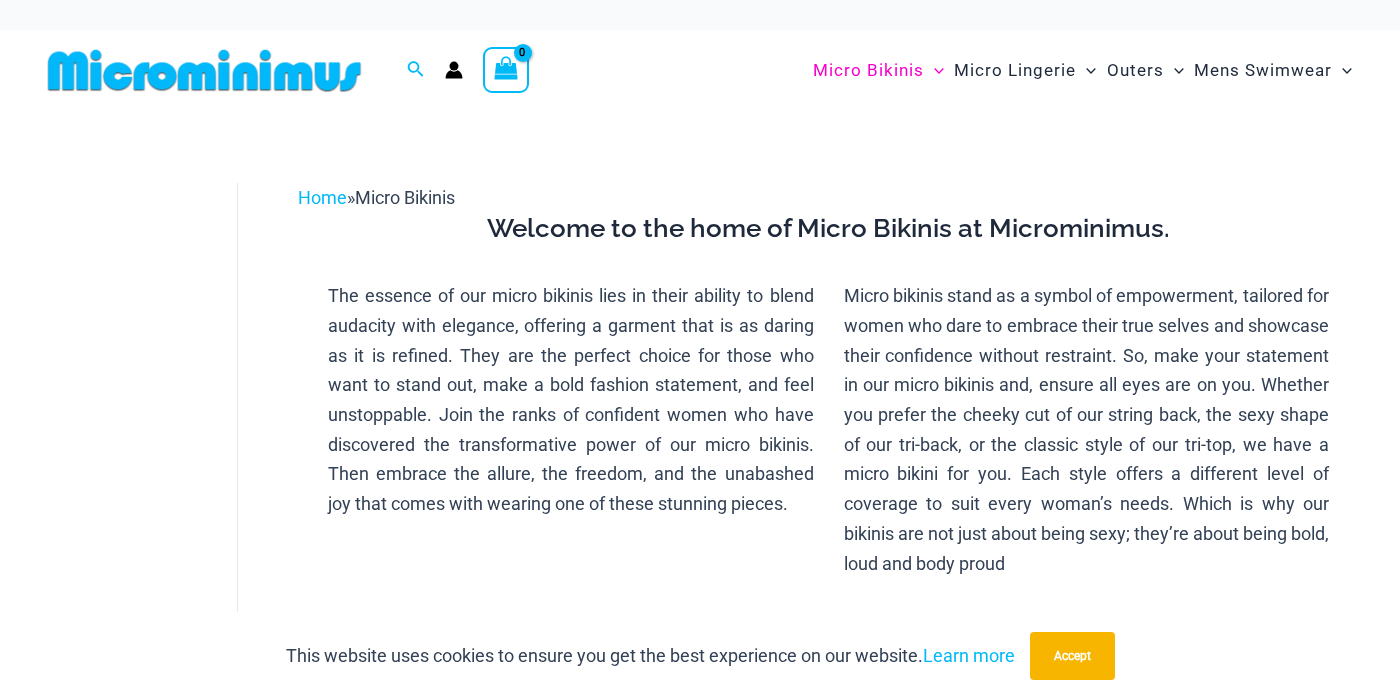 scroll, scrollTop: 0, scrollLeft: 0, axis: both 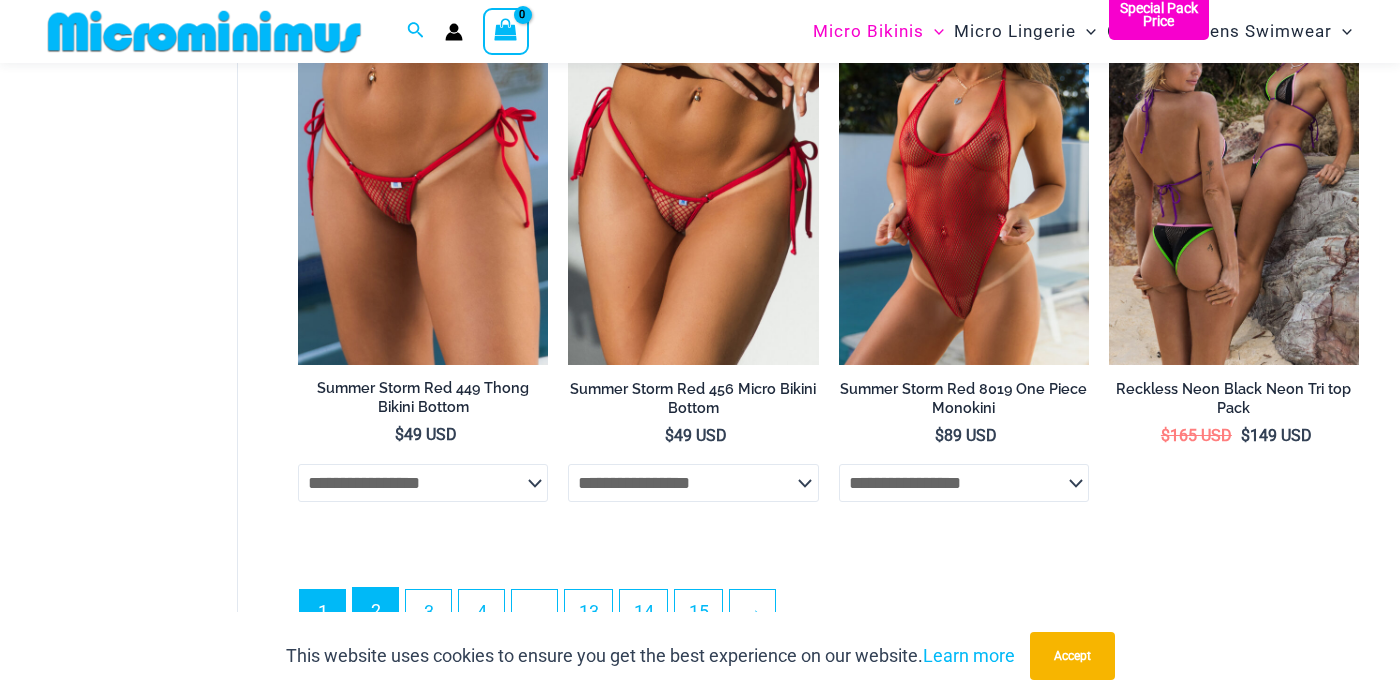 click on "2" at bounding box center (375, 611) 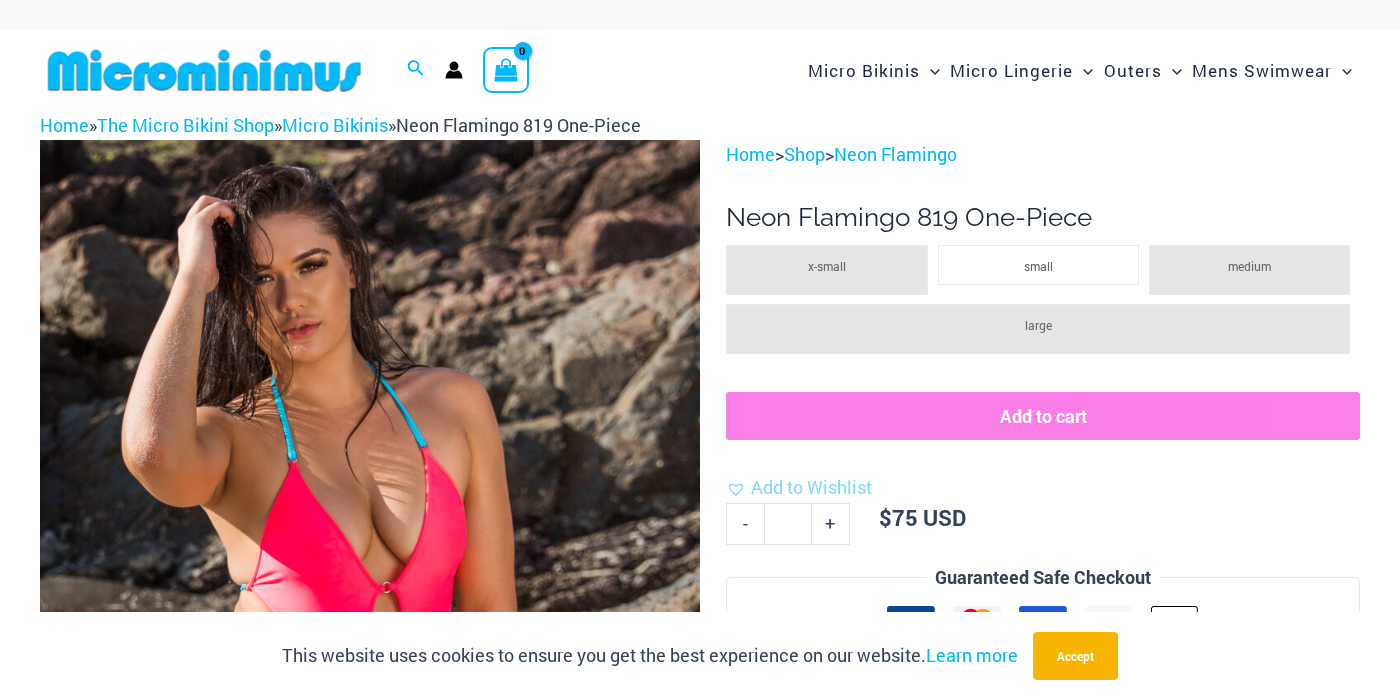 scroll, scrollTop: 0, scrollLeft: 0, axis: both 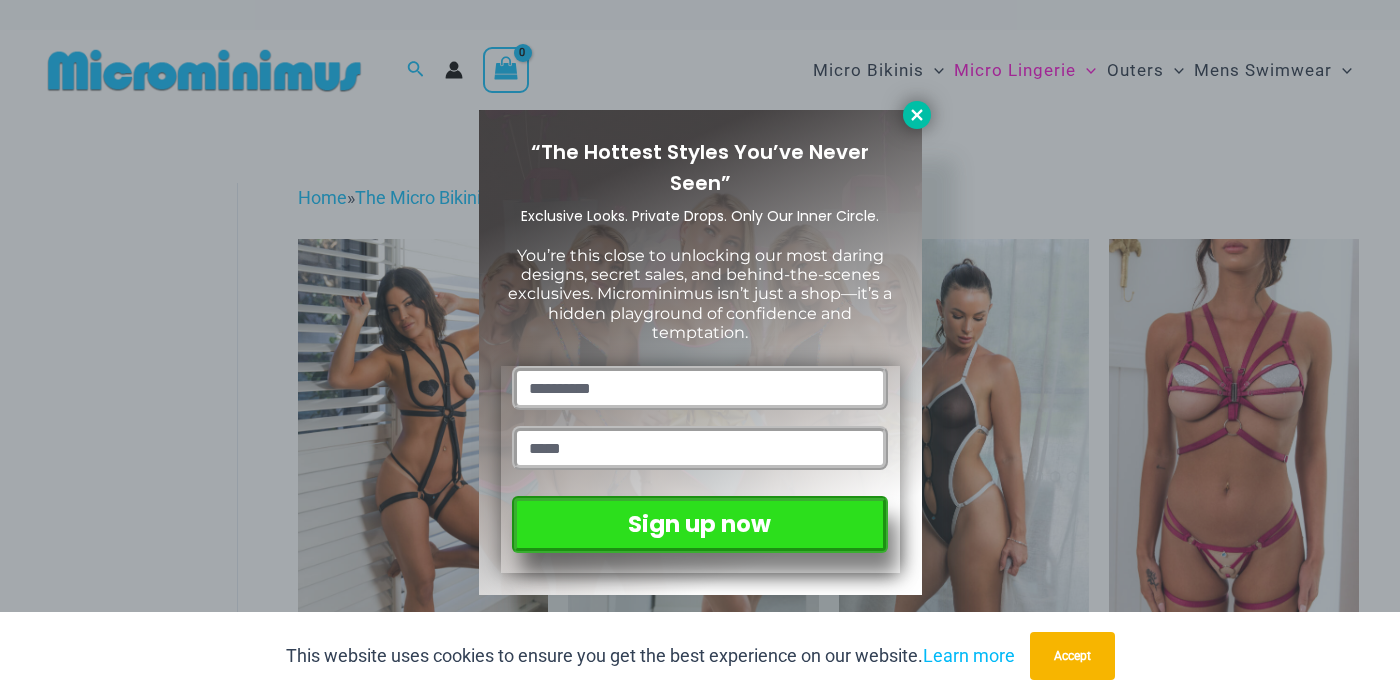 click 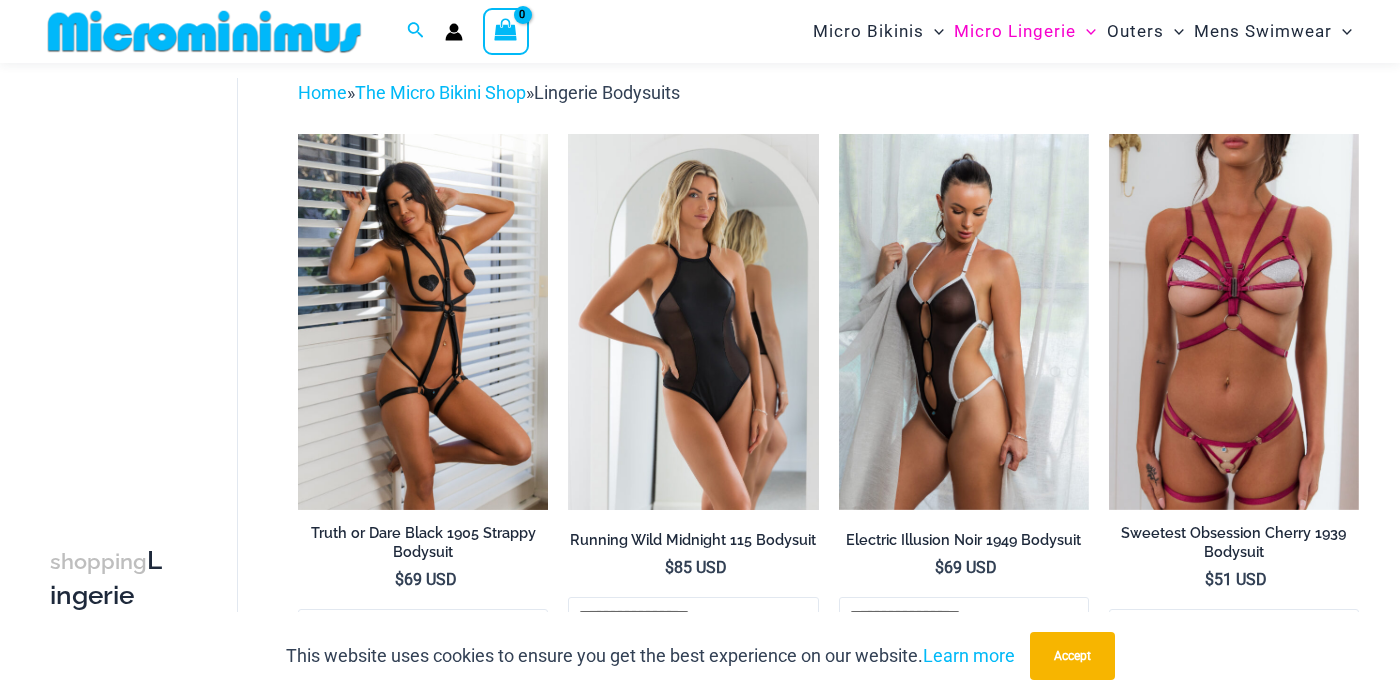 scroll, scrollTop: 107, scrollLeft: 0, axis: vertical 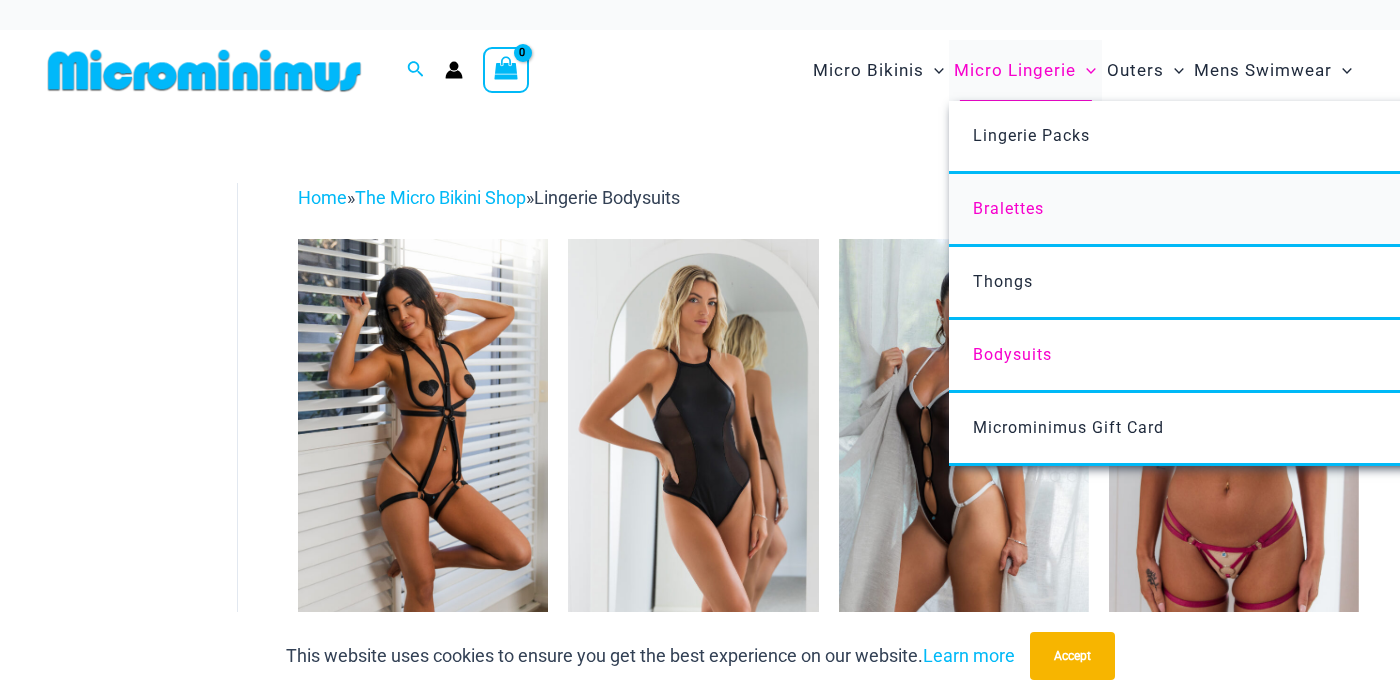click on "Bralettes" at bounding box center (1008, 208) 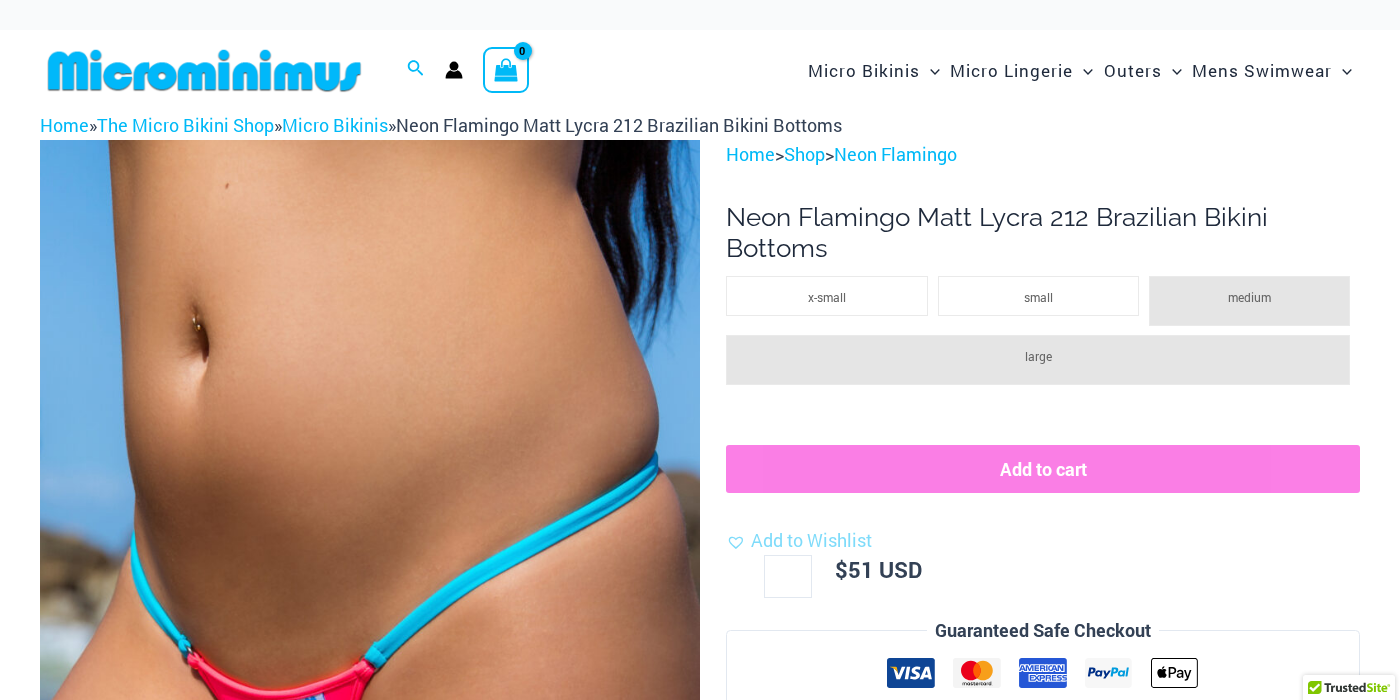 scroll, scrollTop: 0, scrollLeft: 0, axis: both 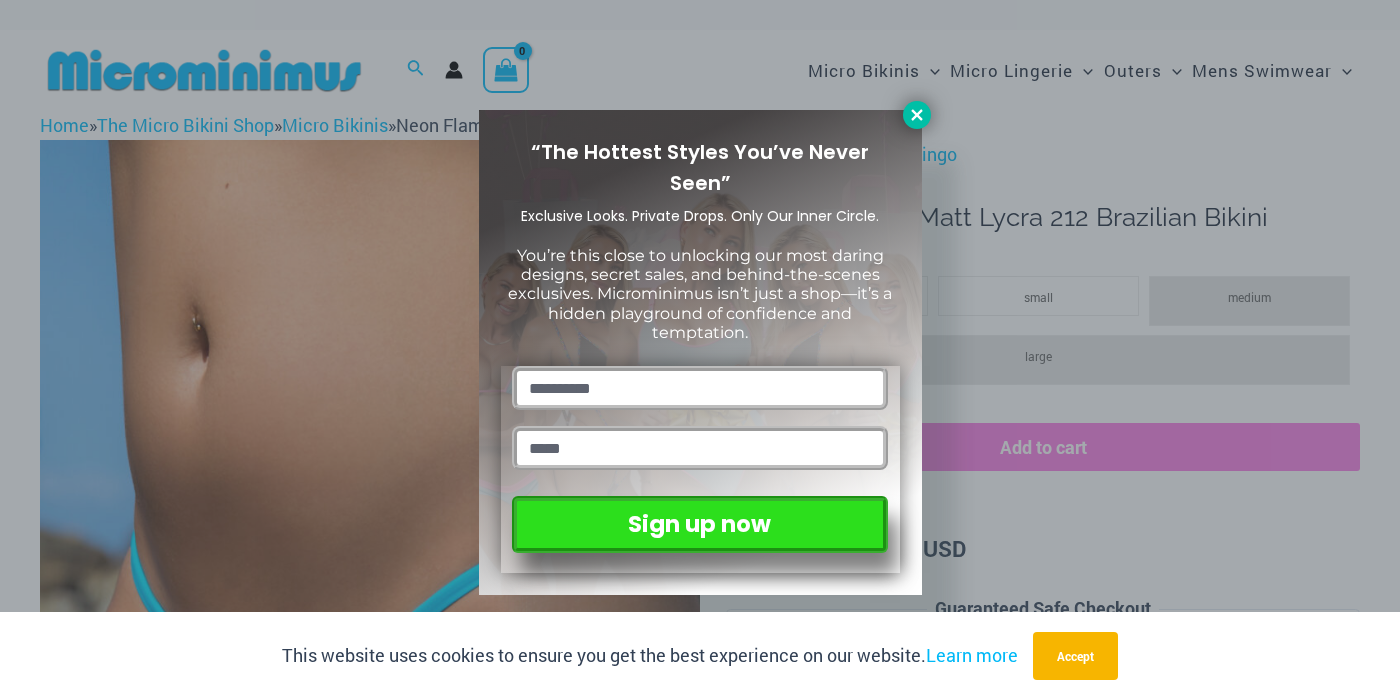 click 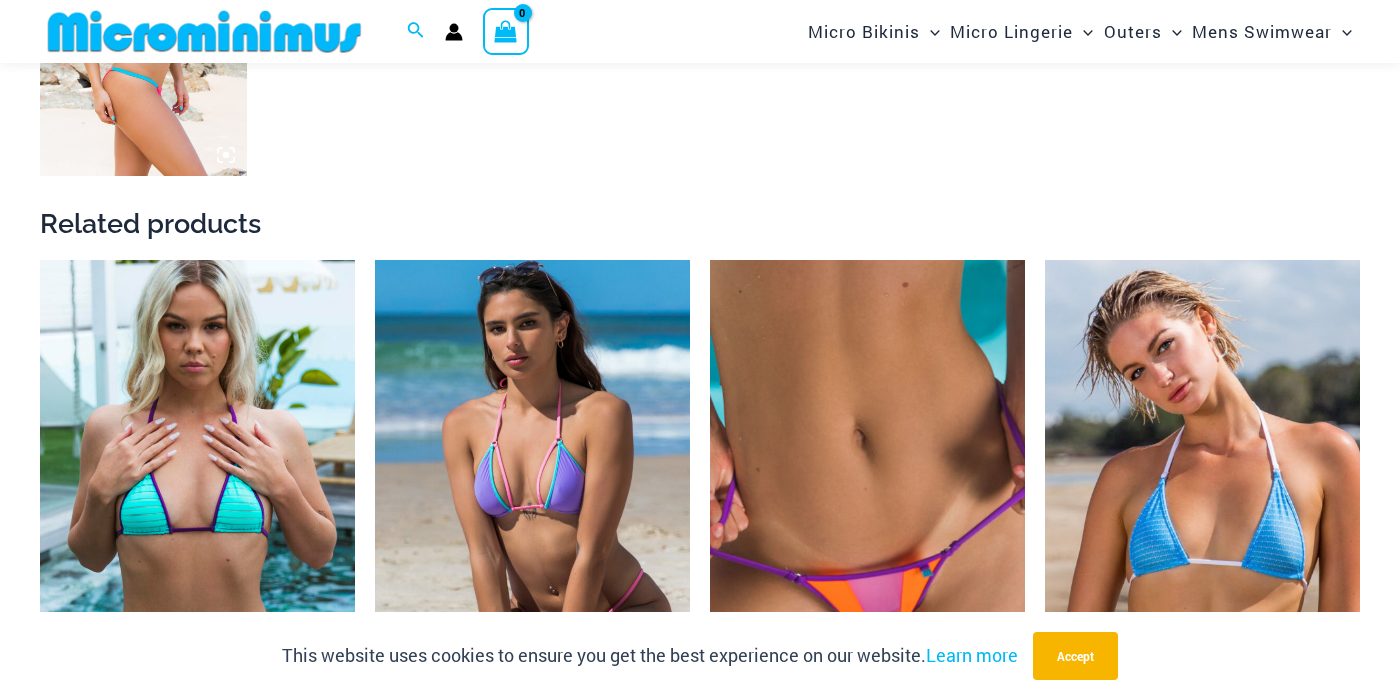 scroll, scrollTop: 1626, scrollLeft: 0, axis: vertical 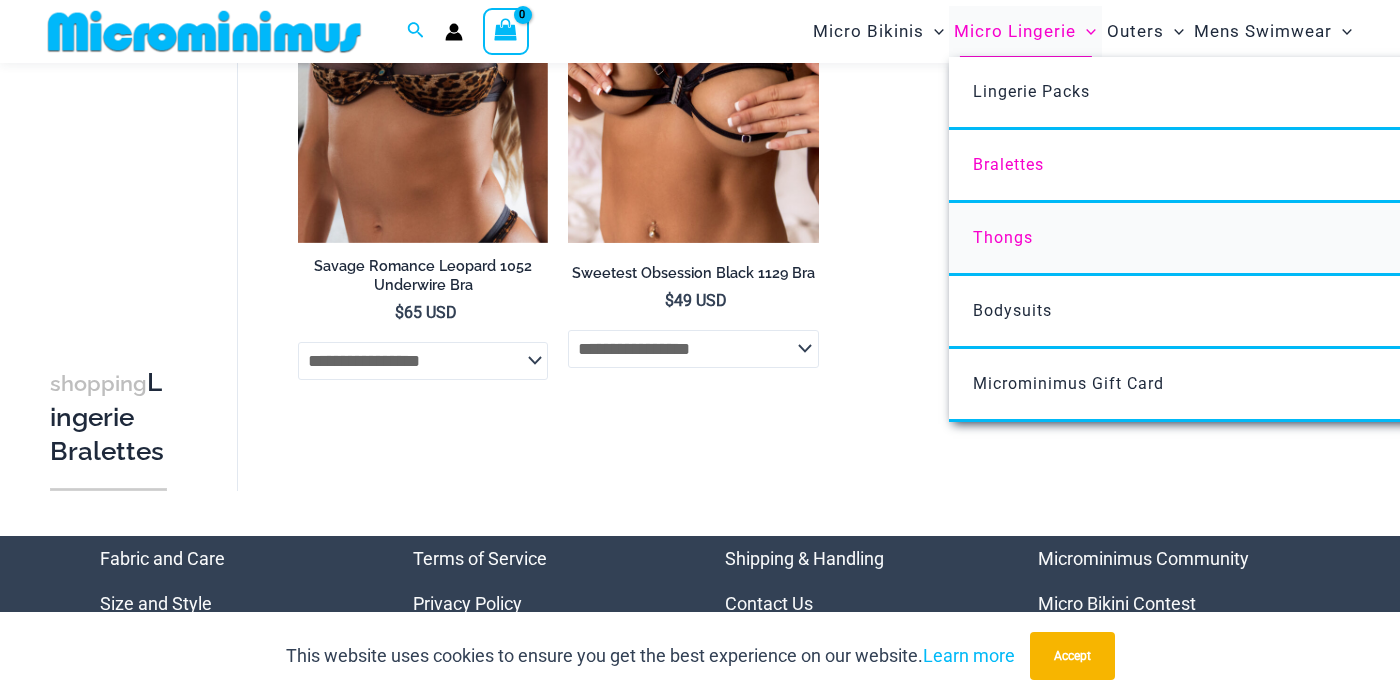 click on "Thongs" at bounding box center [1246, 239] 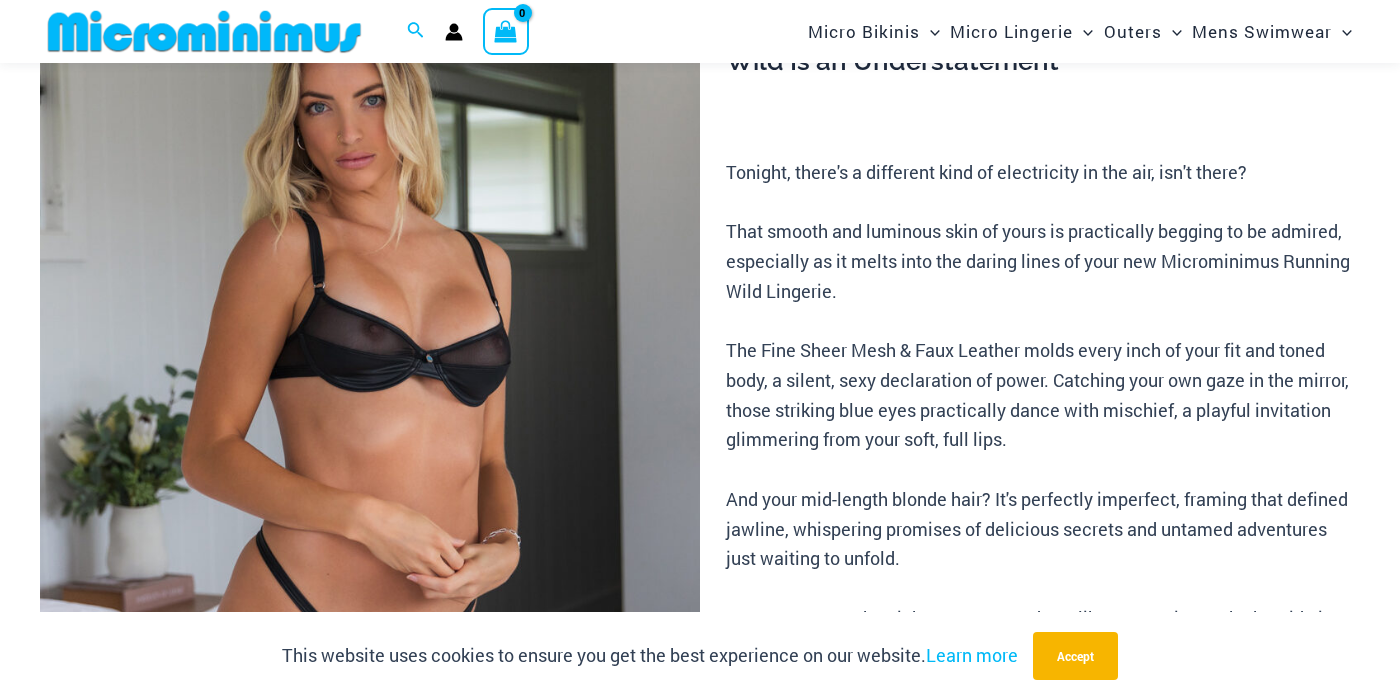 scroll, scrollTop: 248, scrollLeft: 0, axis: vertical 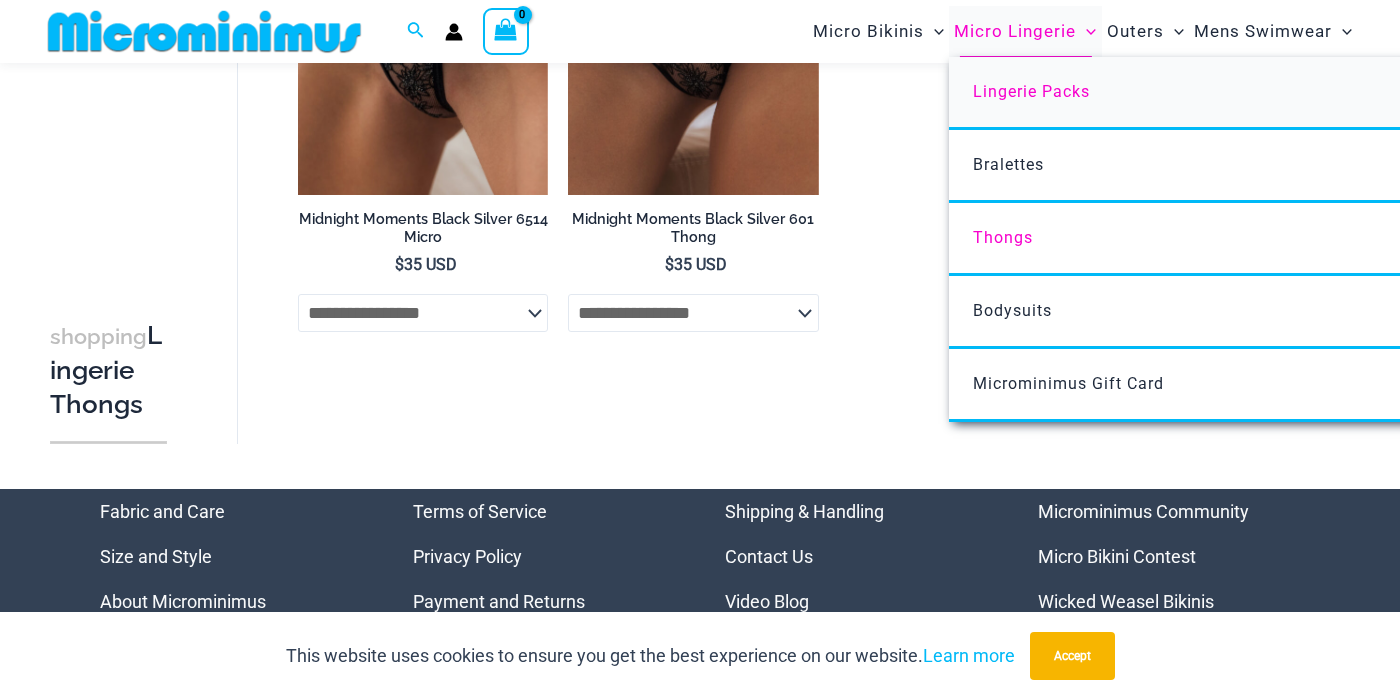 click on "Lingerie Packs" at bounding box center (1031, 91) 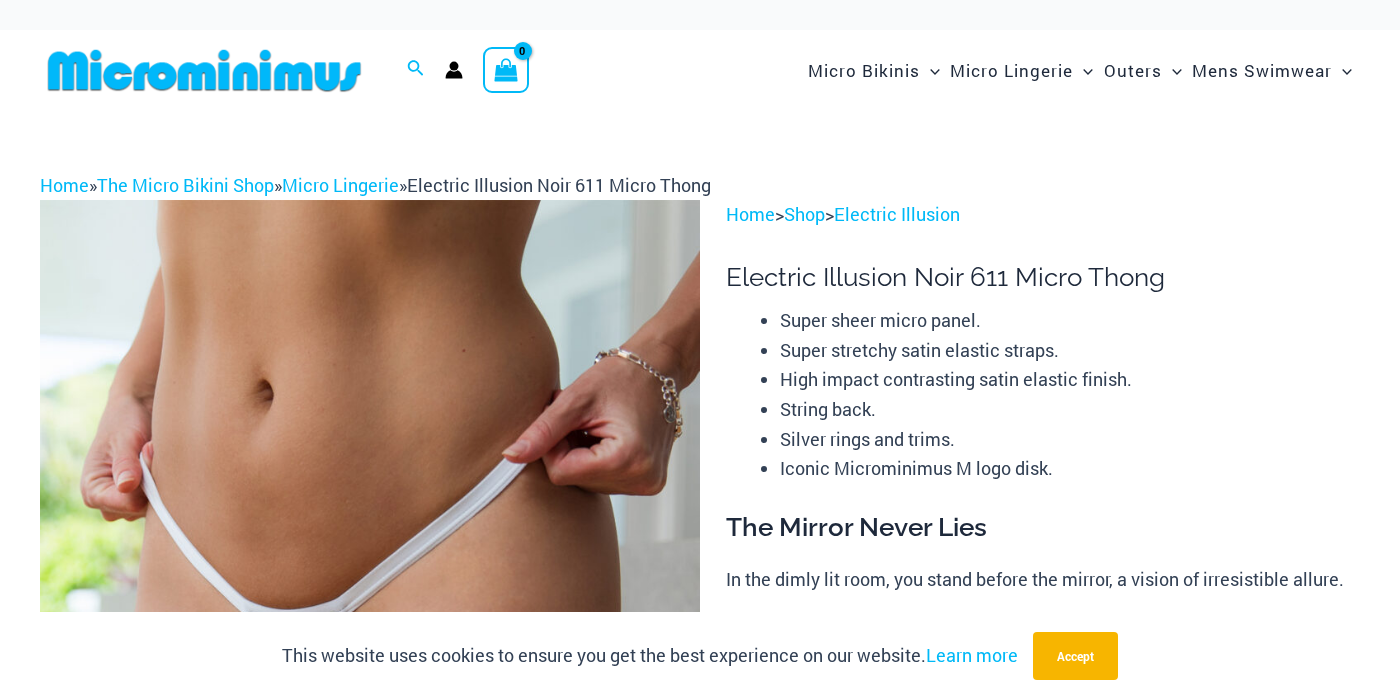 scroll, scrollTop: 0, scrollLeft: 0, axis: both 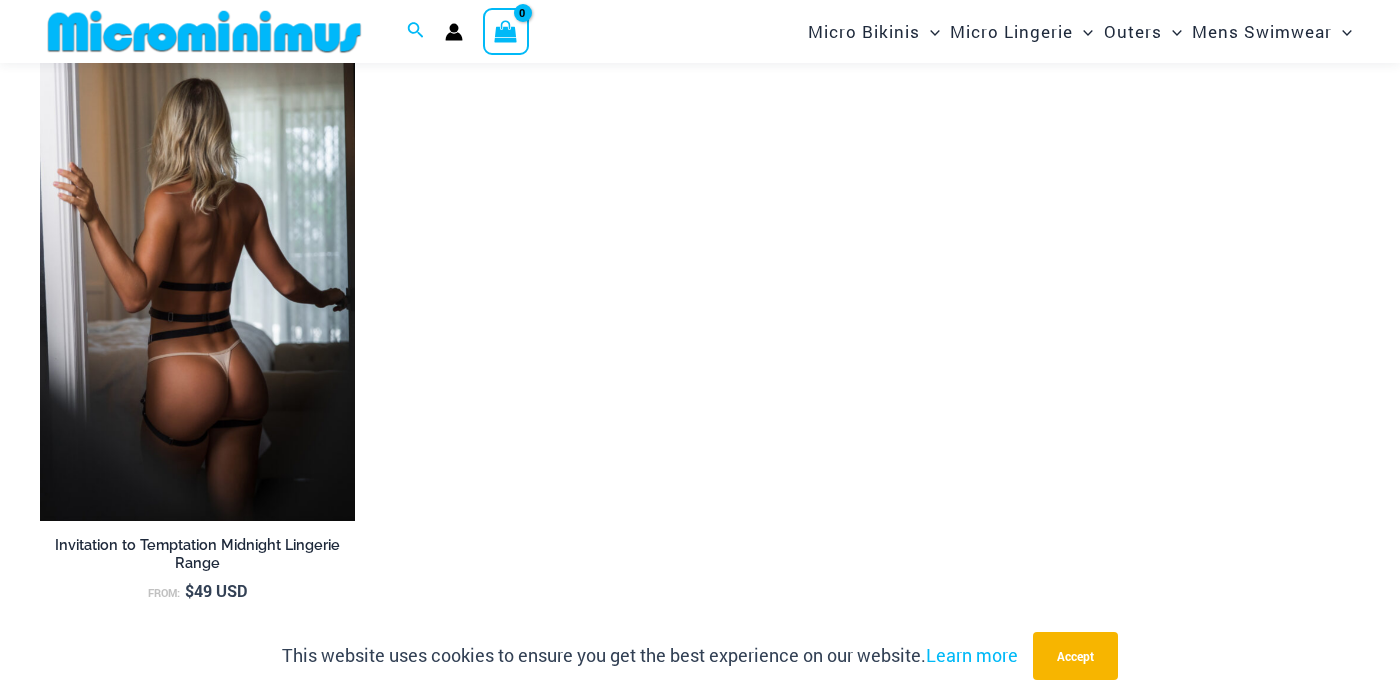 click at bounding box center [197, 285] 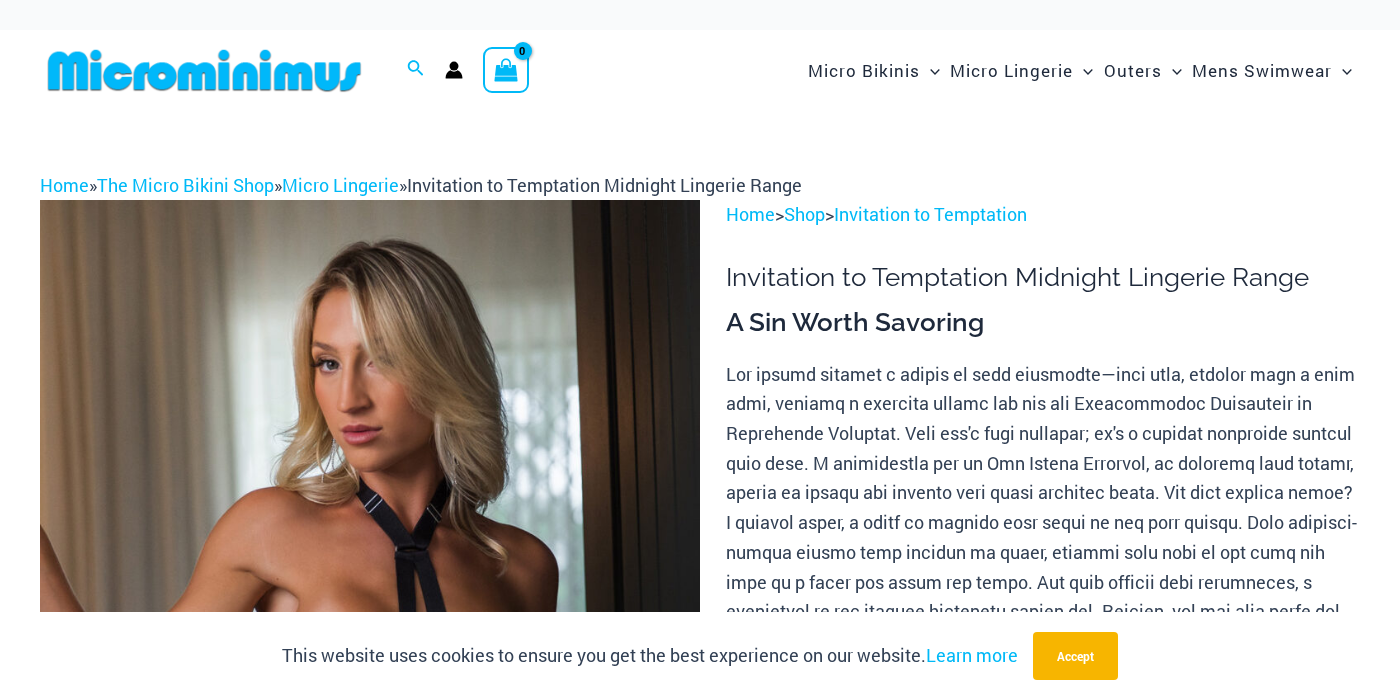 scroll, scrollTop: 0, scrollLeft: 0, axis: both 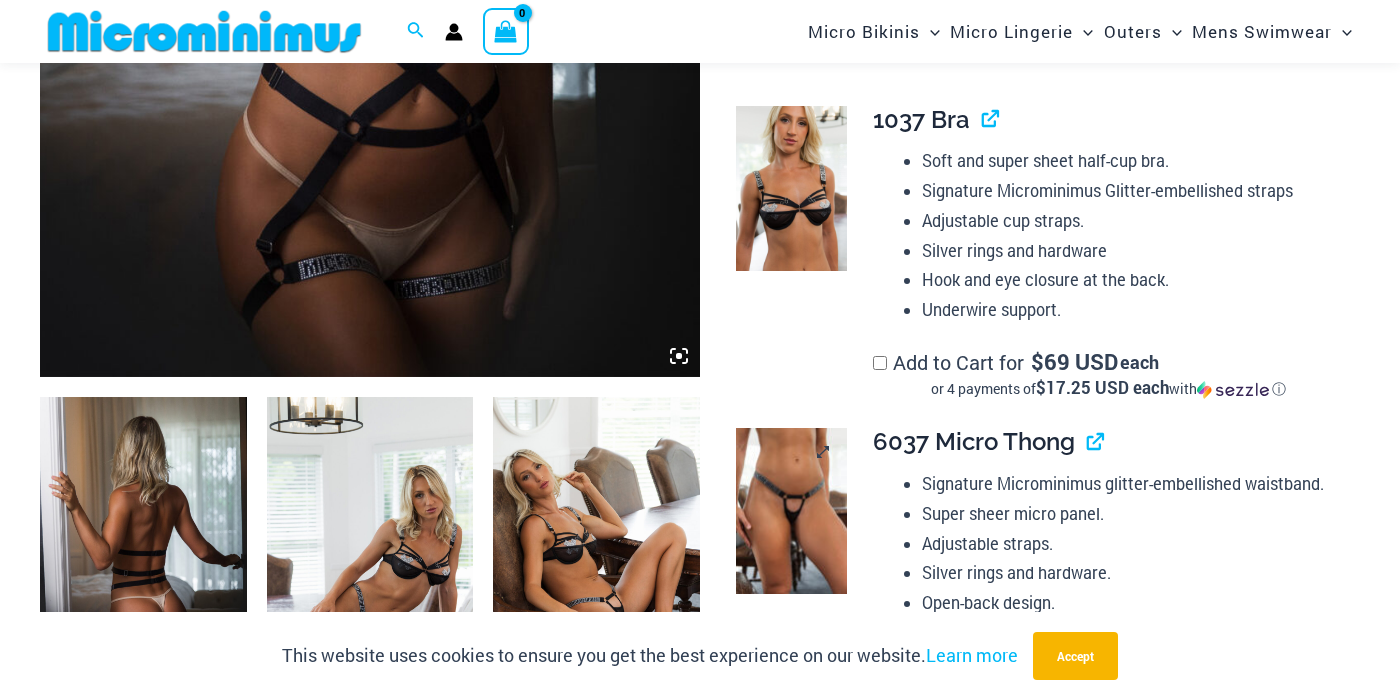 click at bounding box center (791, 511) 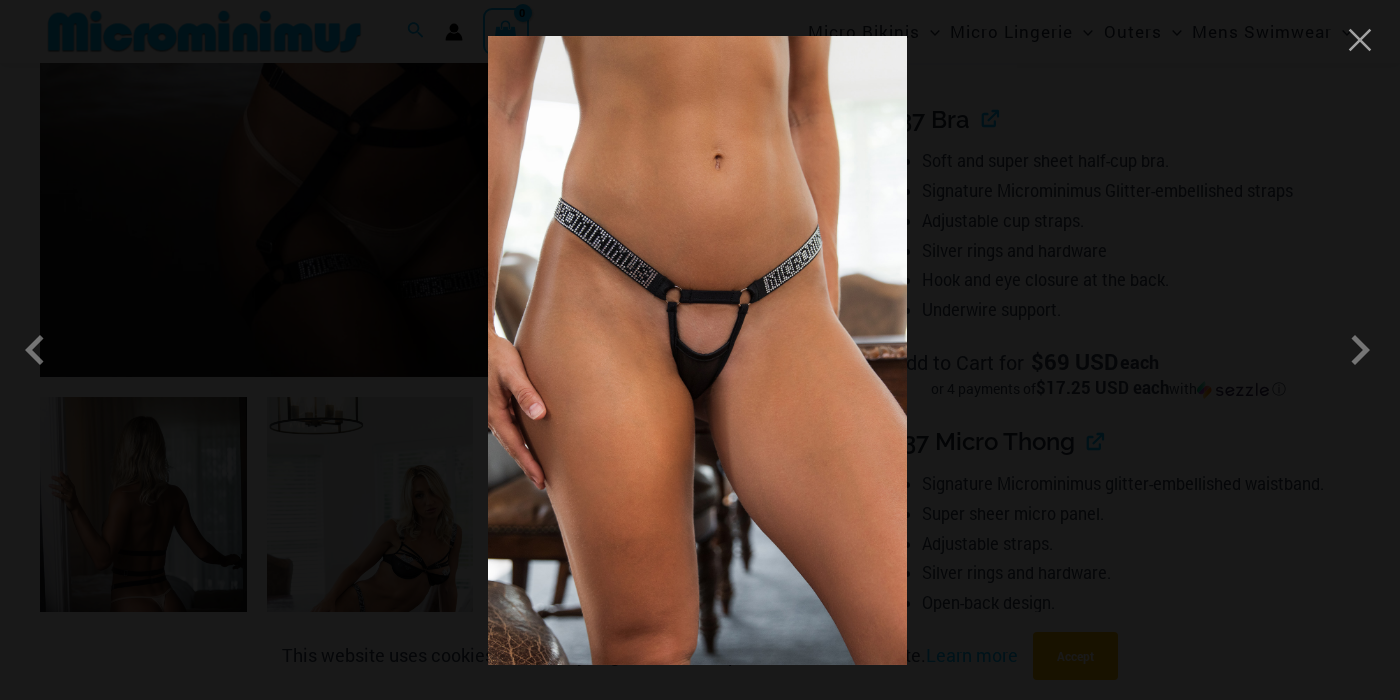 click at bounding box center (700, 350) 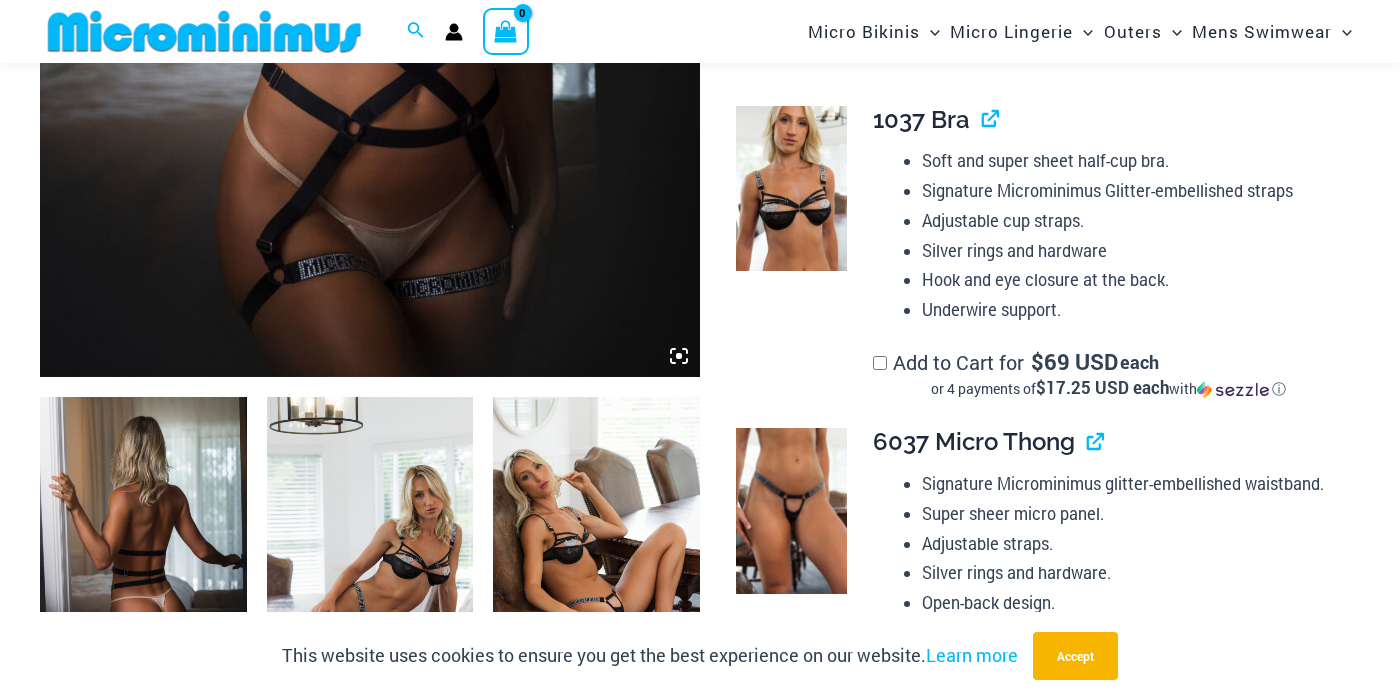 click on "6037 Micro Thong" at bounding box center [974, 441] 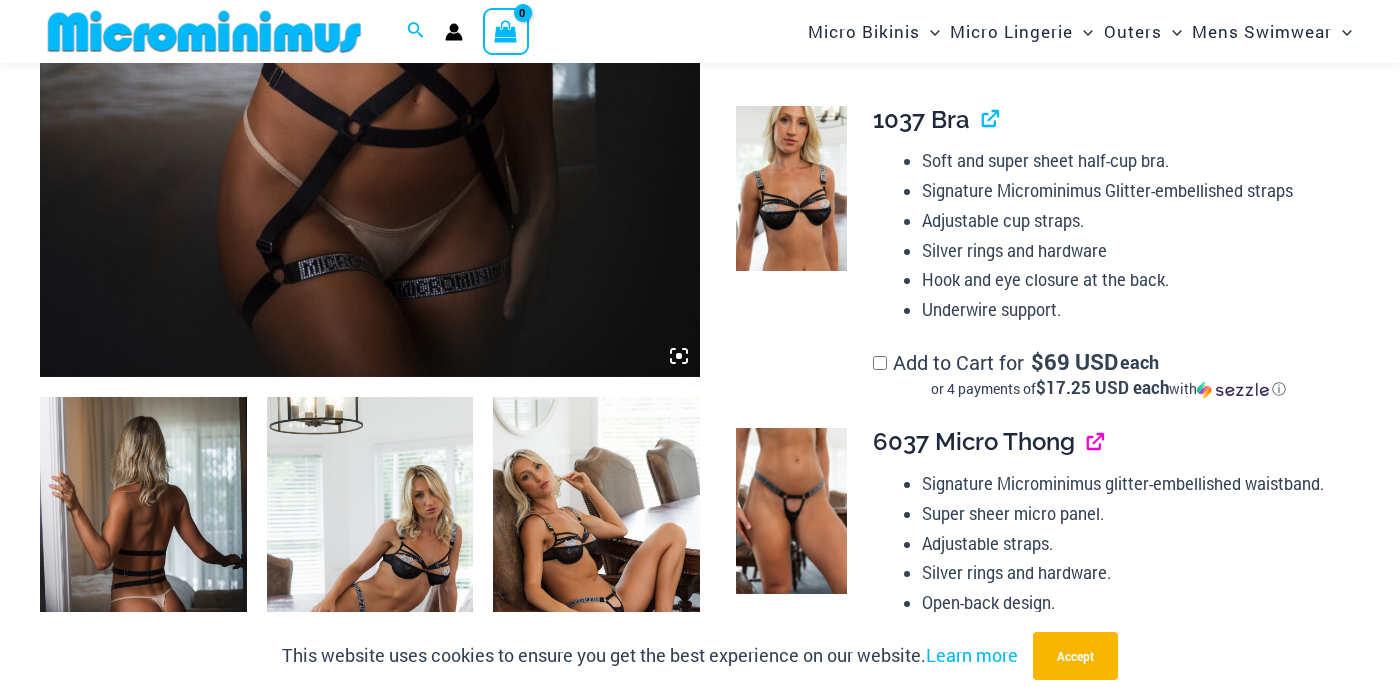 click at bounding box center (1087, 441) 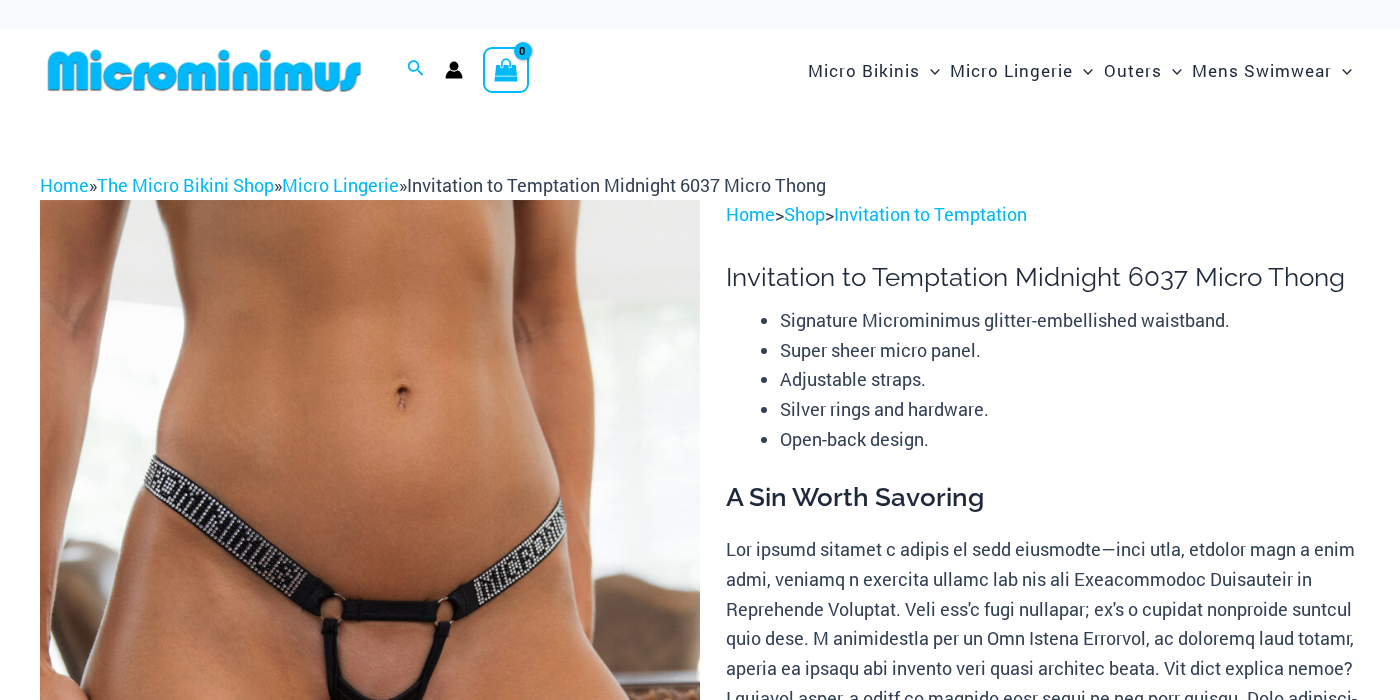 scroll, scrollTop: 0, scrollLeft: 0, axis: both 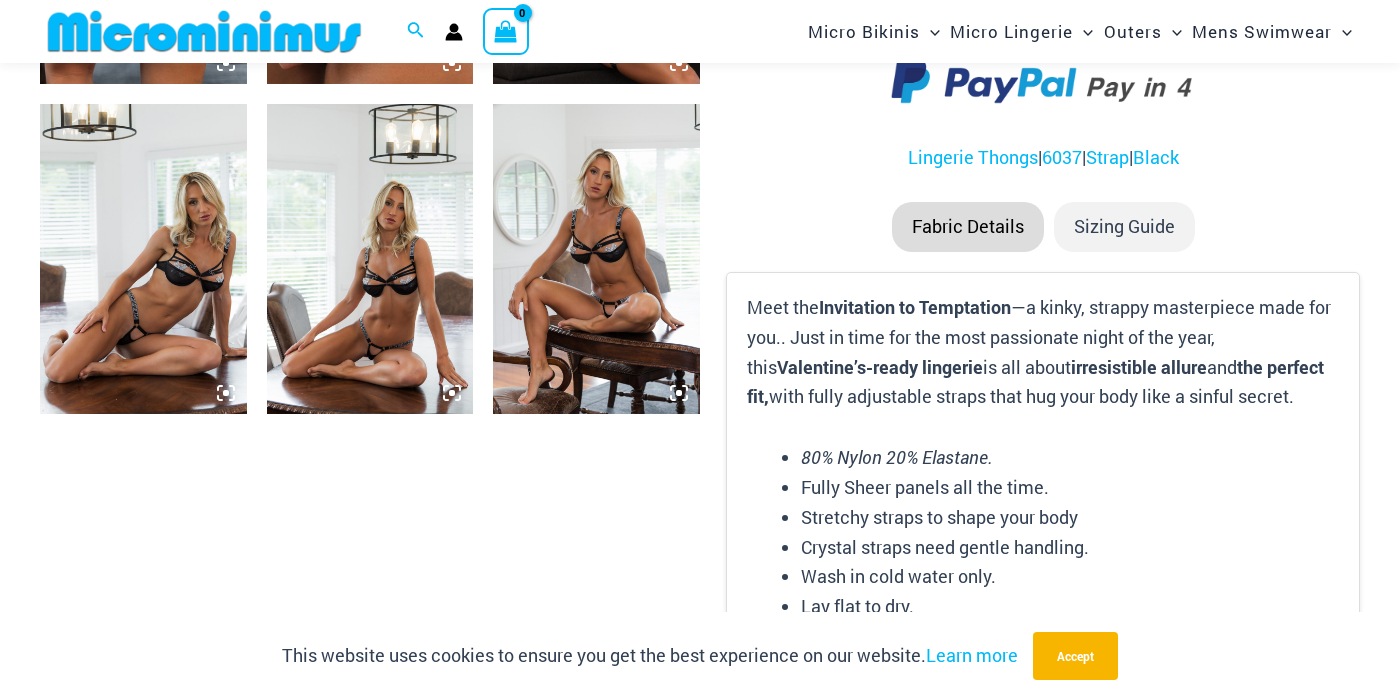 click at bounding box center [370, 259] 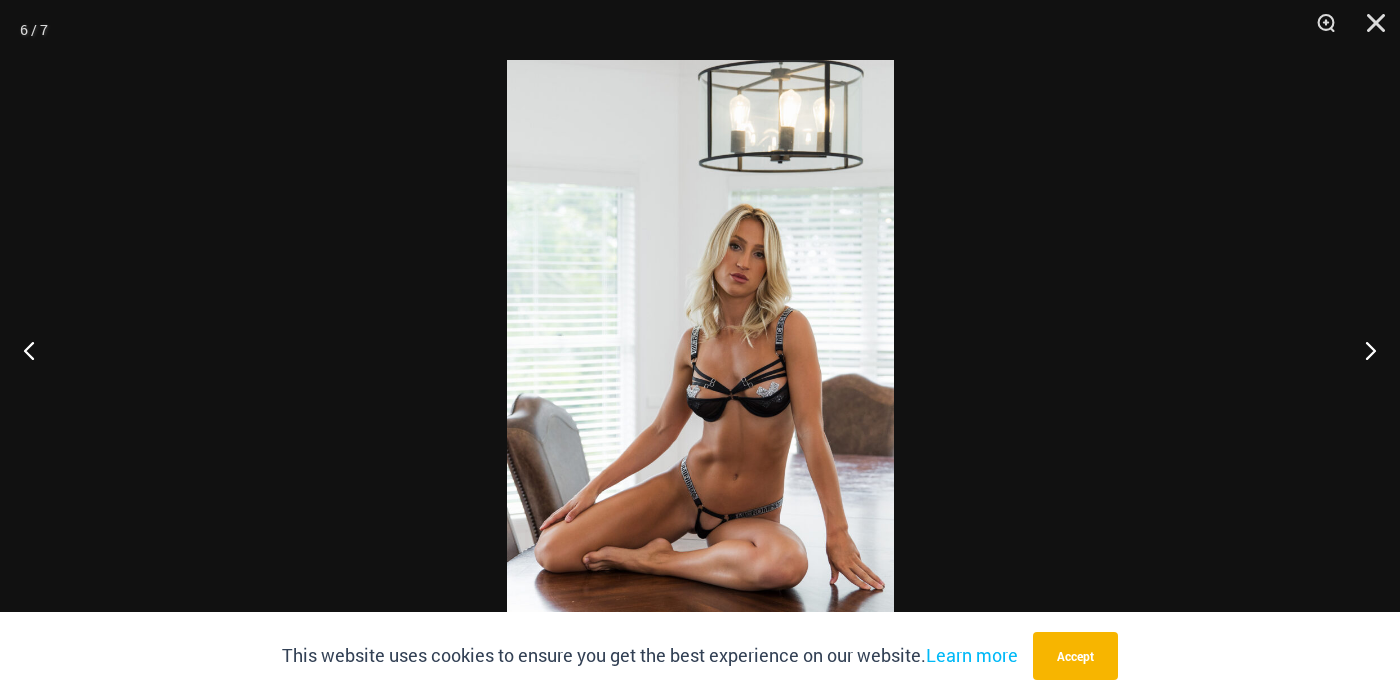 click at bounding box center (700, 350) 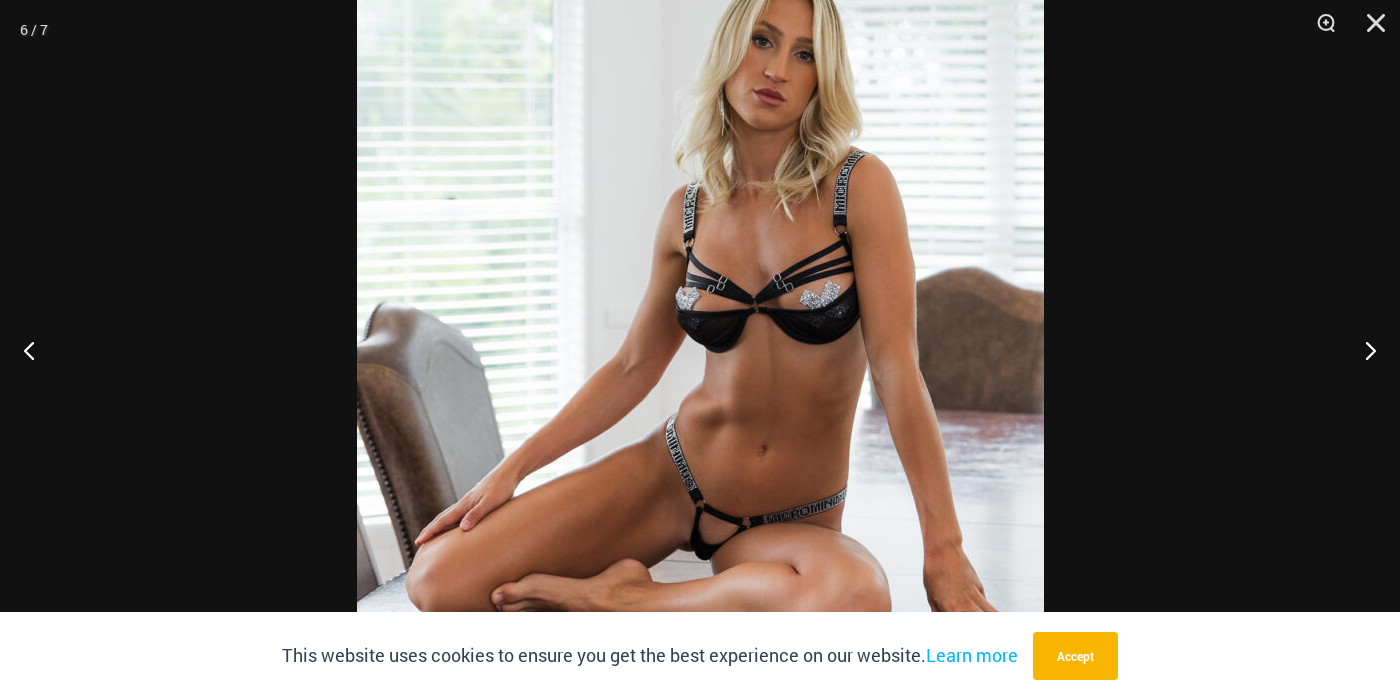 click at bounding box center [700, 225] 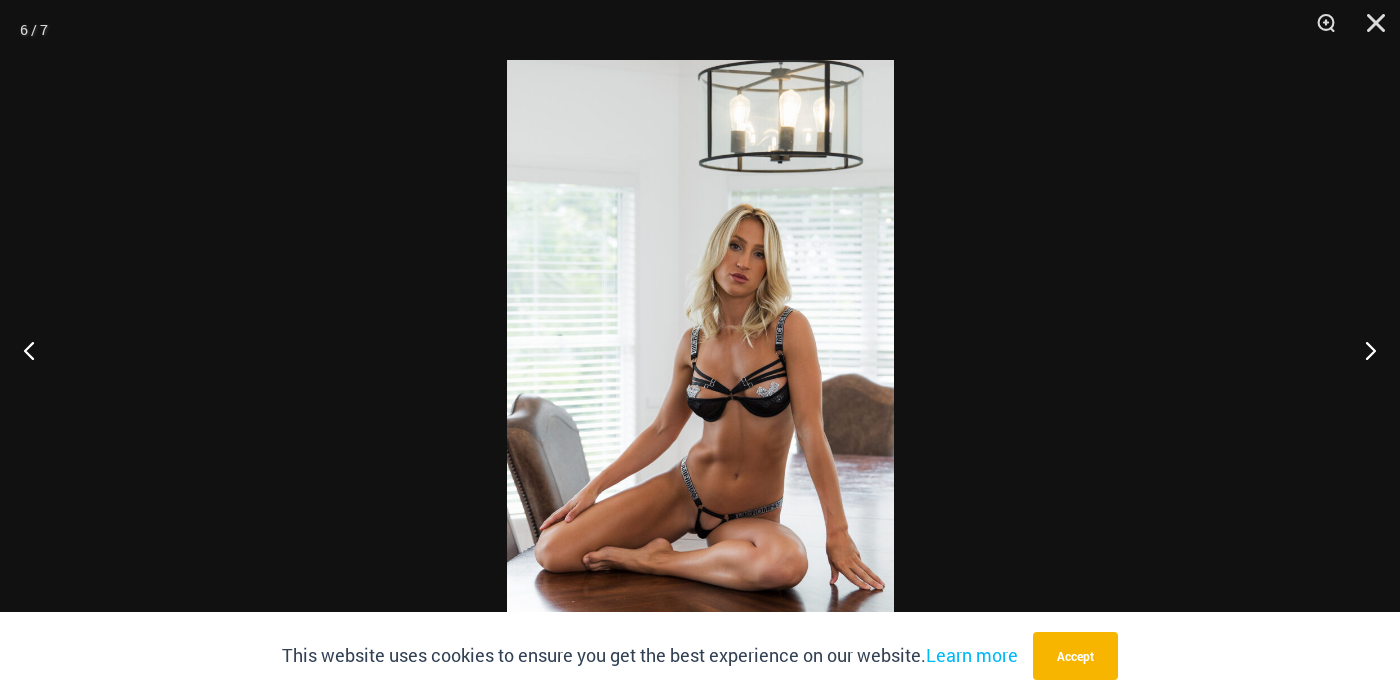 click at bounding box center [700, 350] 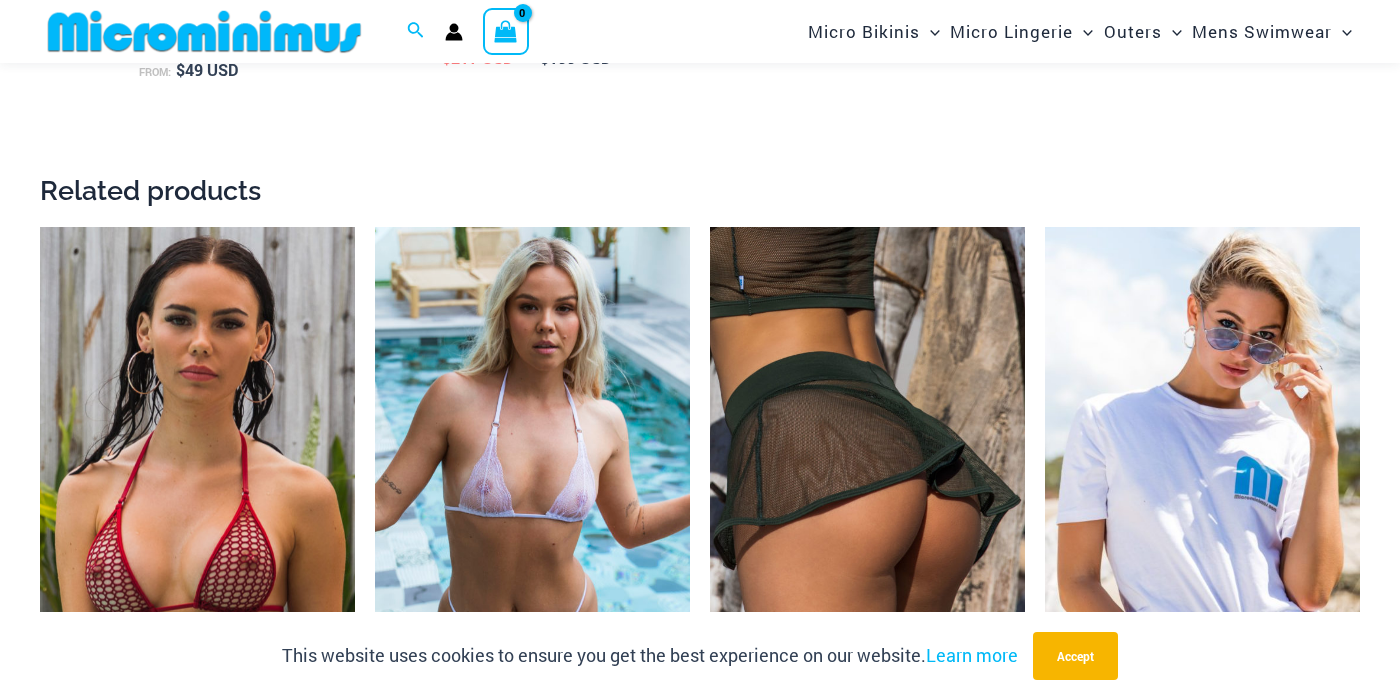 scroll, scrollTop: 2660, scrollLeft: 0, axis: vertical 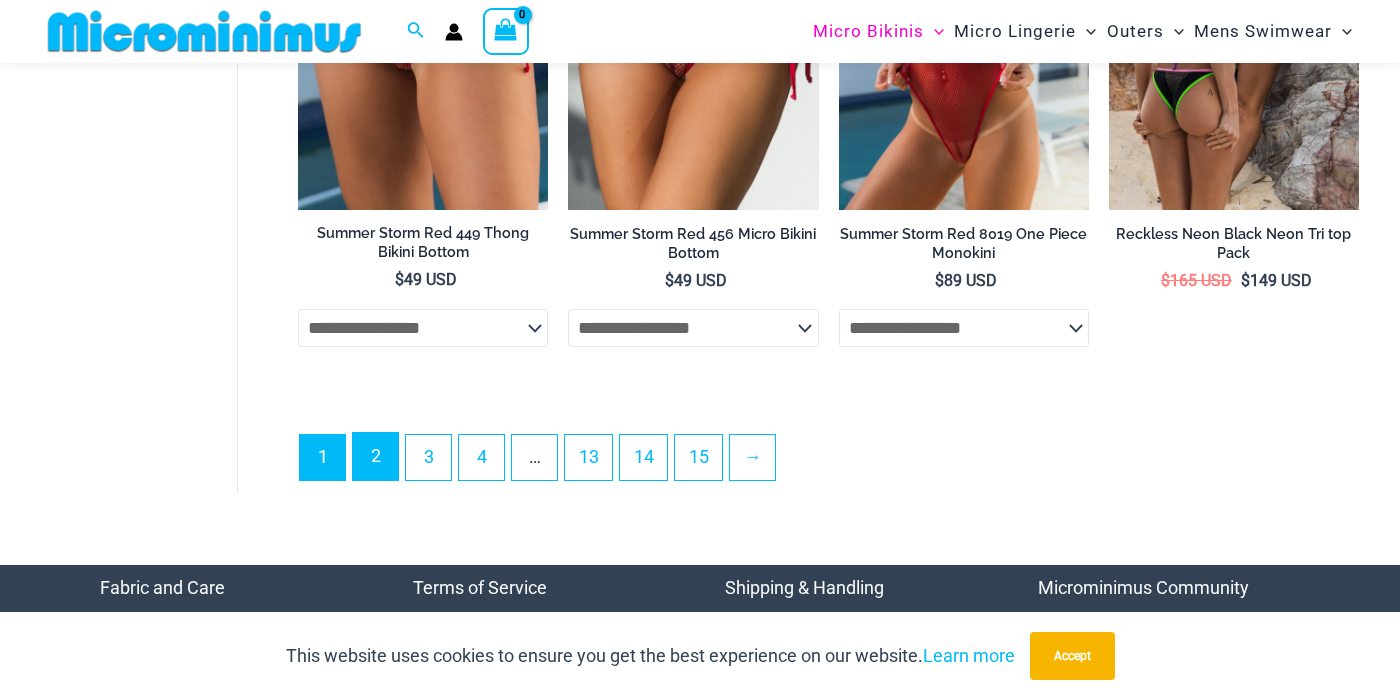 click on "2" at bounding box center (375, 456) 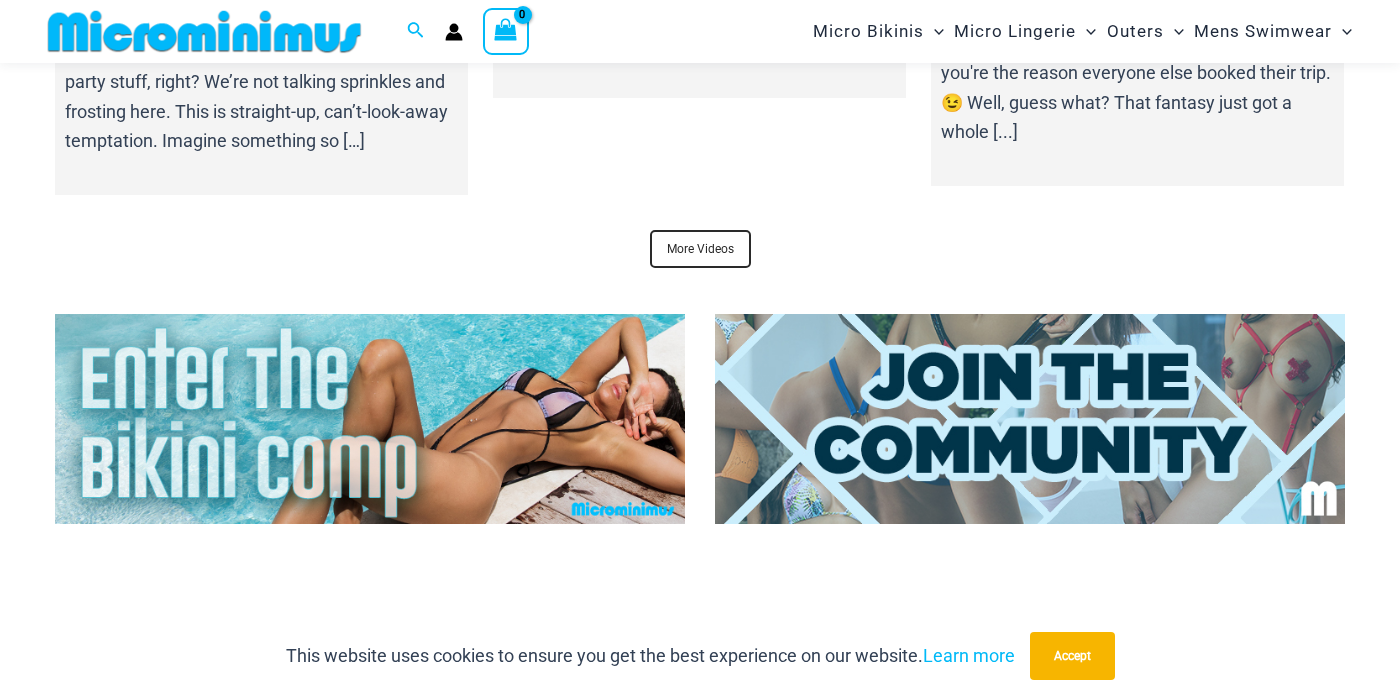scroll, scrollTop: 7372, scrollLeft: 0, axis: vertical 